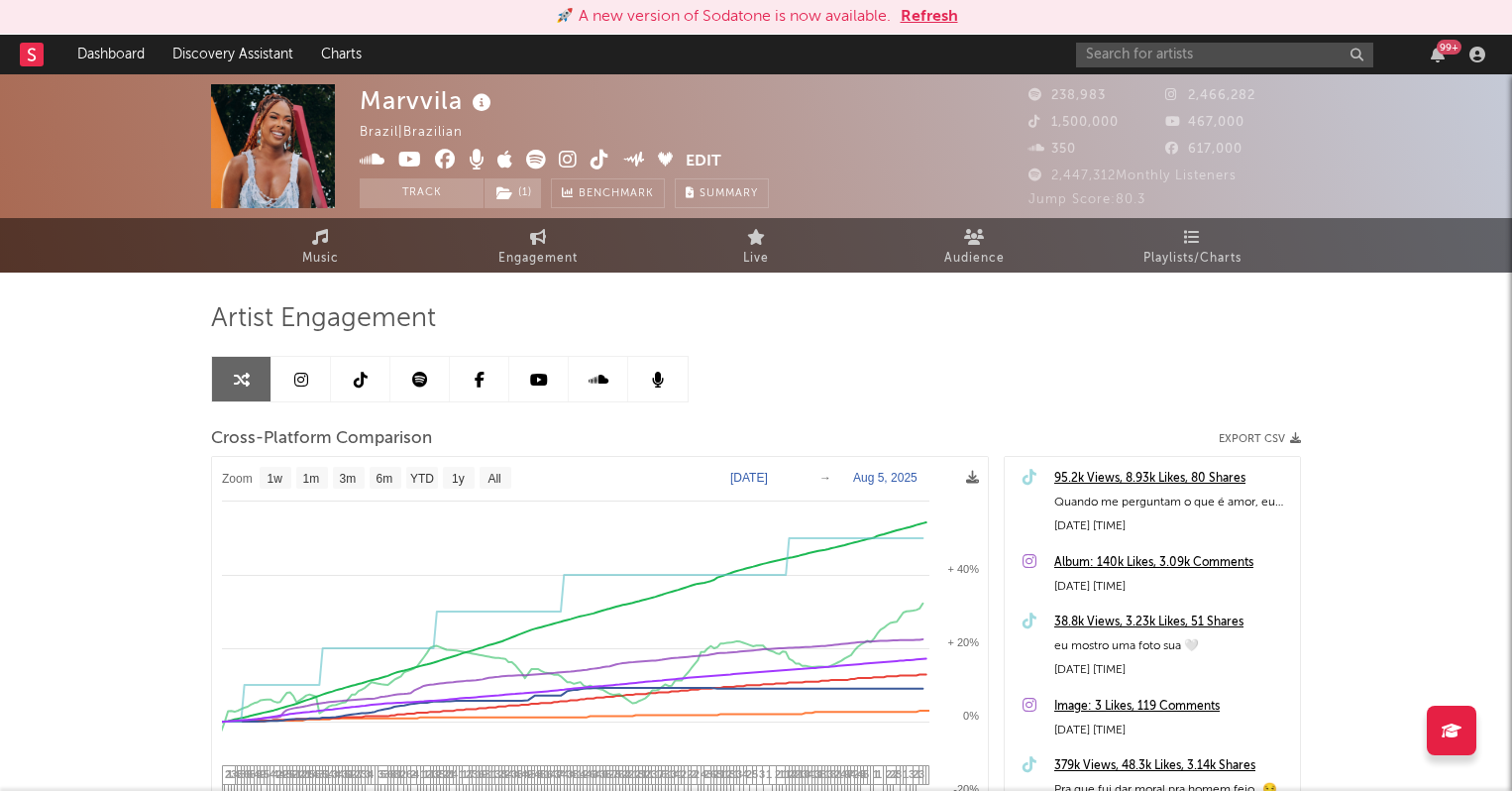 select on "1w" 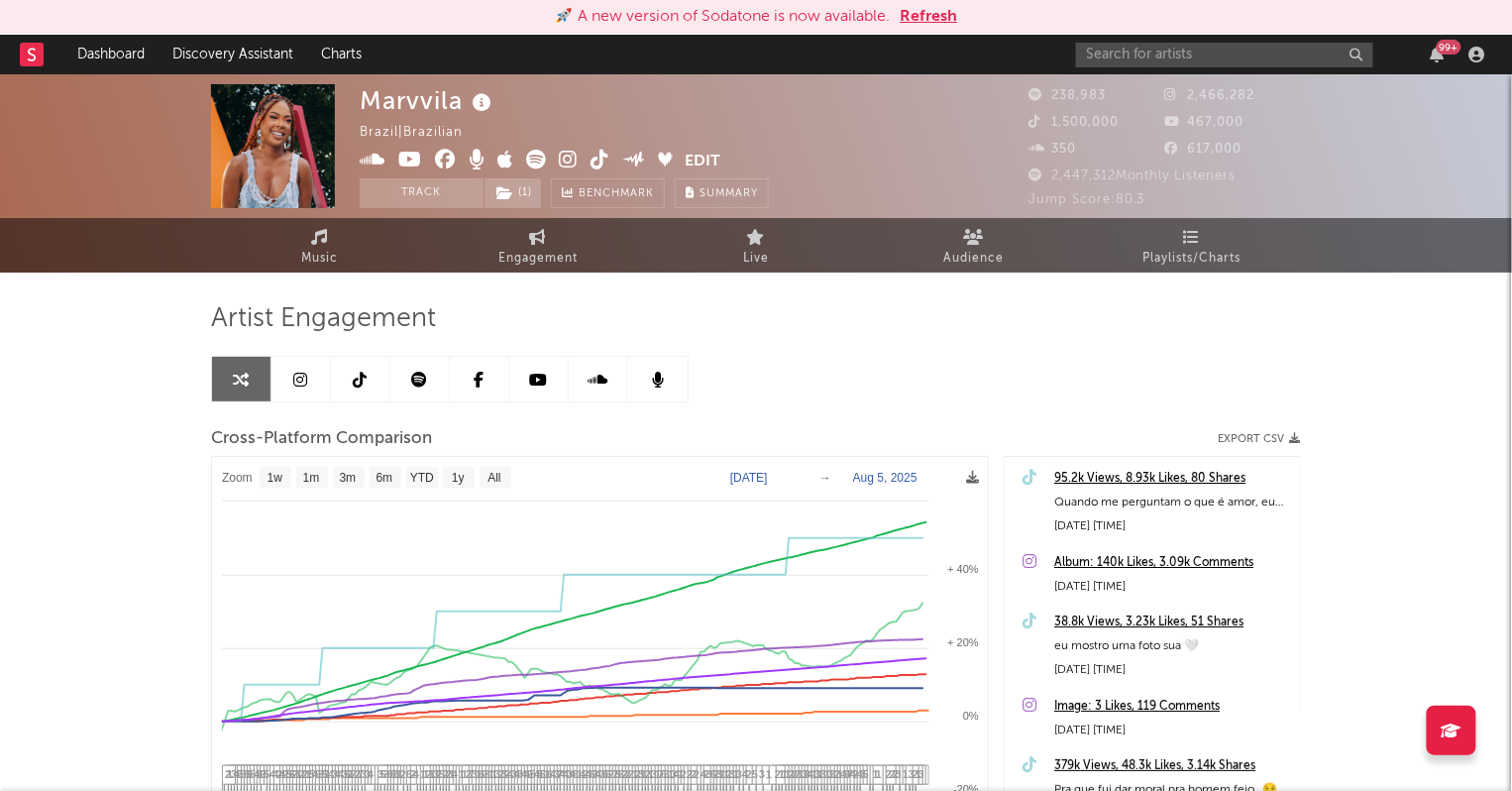 click on "Artist Engagement Cross-Platform Comparison Export CSV  Zoom 1w 1m 3m 6m YTD 1y All 2025-01-01 2025-08-05 Created with Highcharts 10.3.3 Jan '25 Feb '25 Mar '25 Apr '25 May '25 Jun '25 Jul '25 Aug '25 2023 2024 2025 0% + 20% + 40% + 60% -20% Zoom 1w 1m 3m 6m YTD 1y All Jan  1, 2025 → Aug  5, 2025 SoundCloud Followers YouTube Subscribers Spotify Followers Spotify Monthly Listeners Facebook Followers Instagram Followers TikTok Followers Deezer Fans 3 1 2 3 1 3 2 2 2 1 1 5 3 4 2 4 7 9 4 1 2 3 3 1 3 1 3 1 4 3 3 1 2 2 2 1 1 1 2 1 3 5 2 4 3 1 3 2 1 1 3 2 6 3 2 4 2 2 2 2 1 4 3 1 3 6 7 1 3 1 2 1 3 2 1 2 2 2 6 5 7 2 5 6 3 4 3 6 4 2 4 1 8 4 3 4 4 7 3 4 6 1 5 8 4 5 9 4 4 3 4 3 4 2 3 2 3 1 1 3 9 6 1 3 7 2 1 1 4 1 2 2 5 2 3 1 2 1 1 4 2 6 2 1 3 8 6 3 5 3 4 3 3 7 2 2 1 5 3 4 4 3 4 1 5 3 5 4 5 1 2 2 1 2 5 5 2 4 2 4 4 5 9 3 4 5 5 6 5 3 4 3 1 2 Thursday, Jul 31, 2025 SoundCloud Followers :  349  (2.65%) YouTube Subscribers :  465,000  (12.59%) Spotify Followers :  237,419  (53.3%) Spotify Monthly Listeners :  2,436,587 :  :" at bounding box center (756, 639) 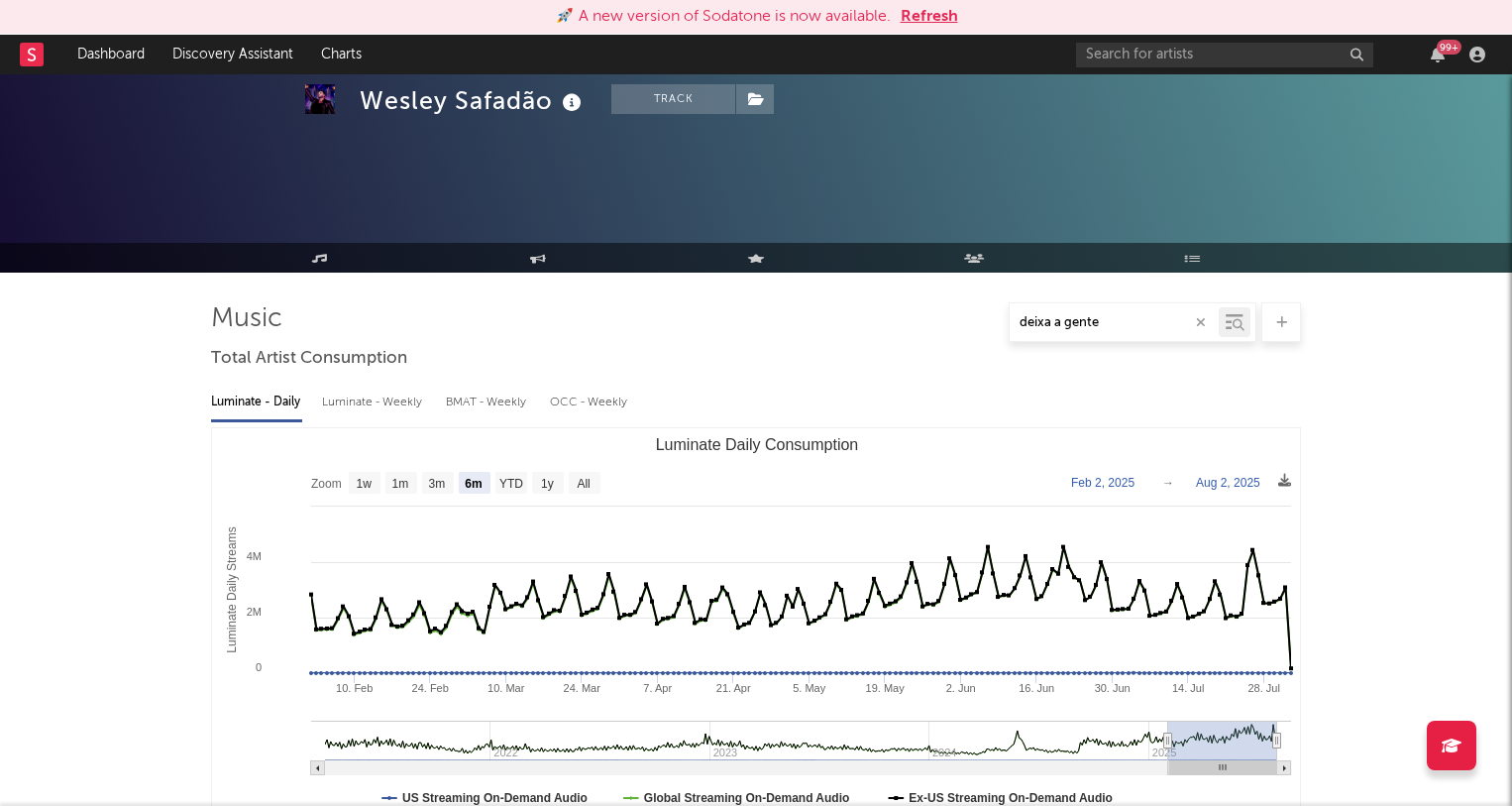 select on "6m" 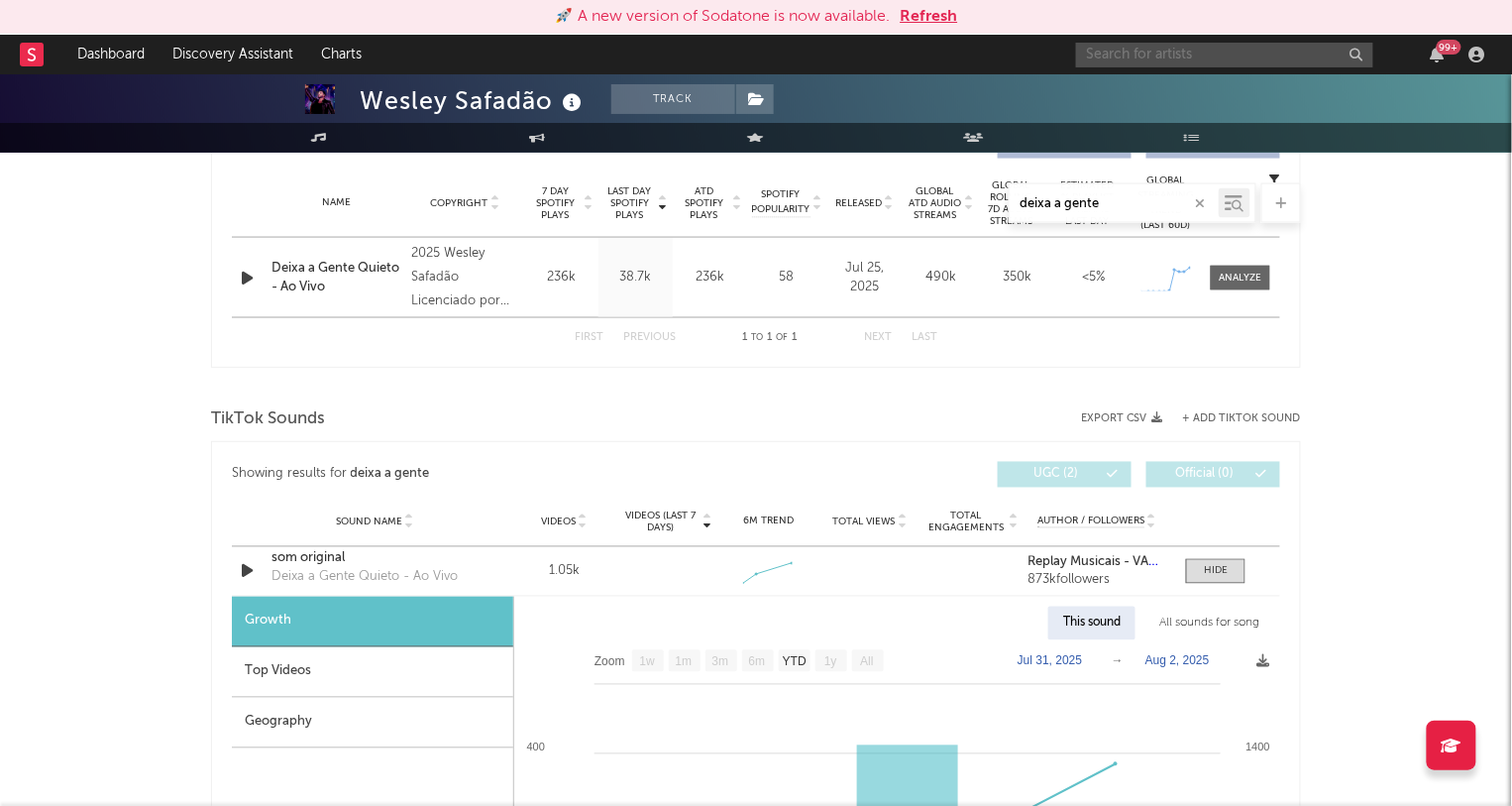 click at bounding box center [1225, 55] 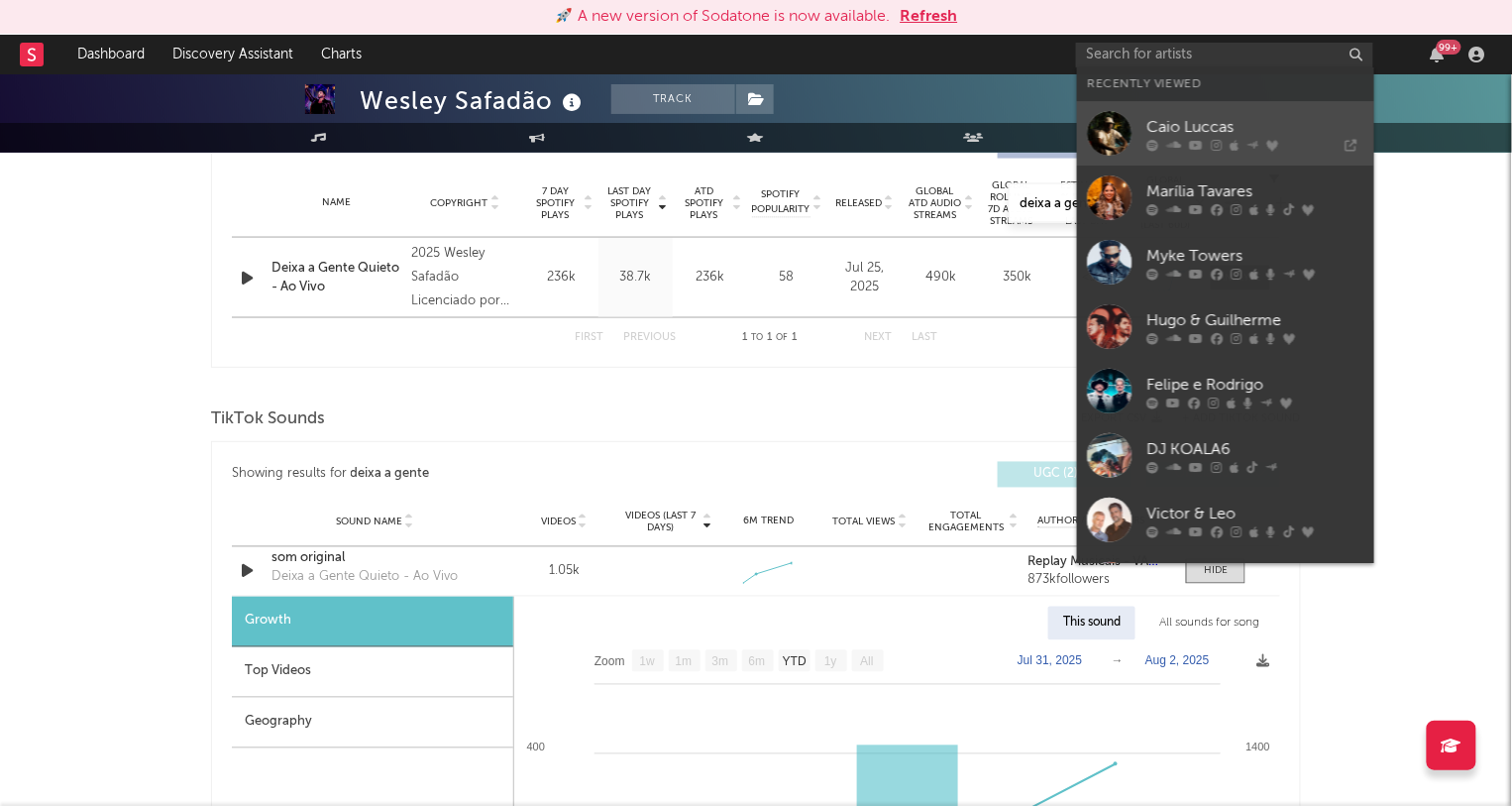 click on "Caio Luccas" at bounding box center (1226, 133) 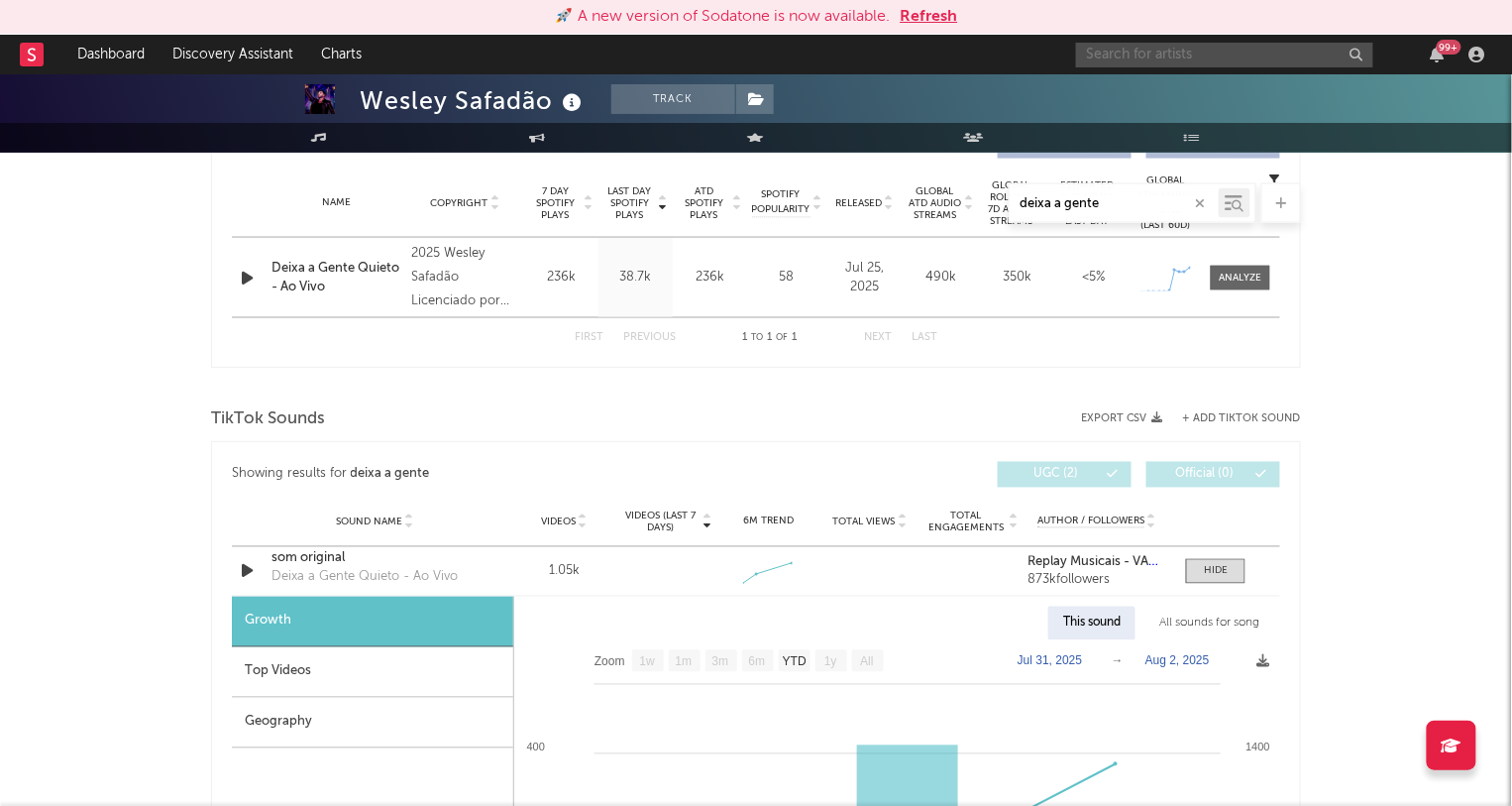 click at bounding box center [1225, 55] 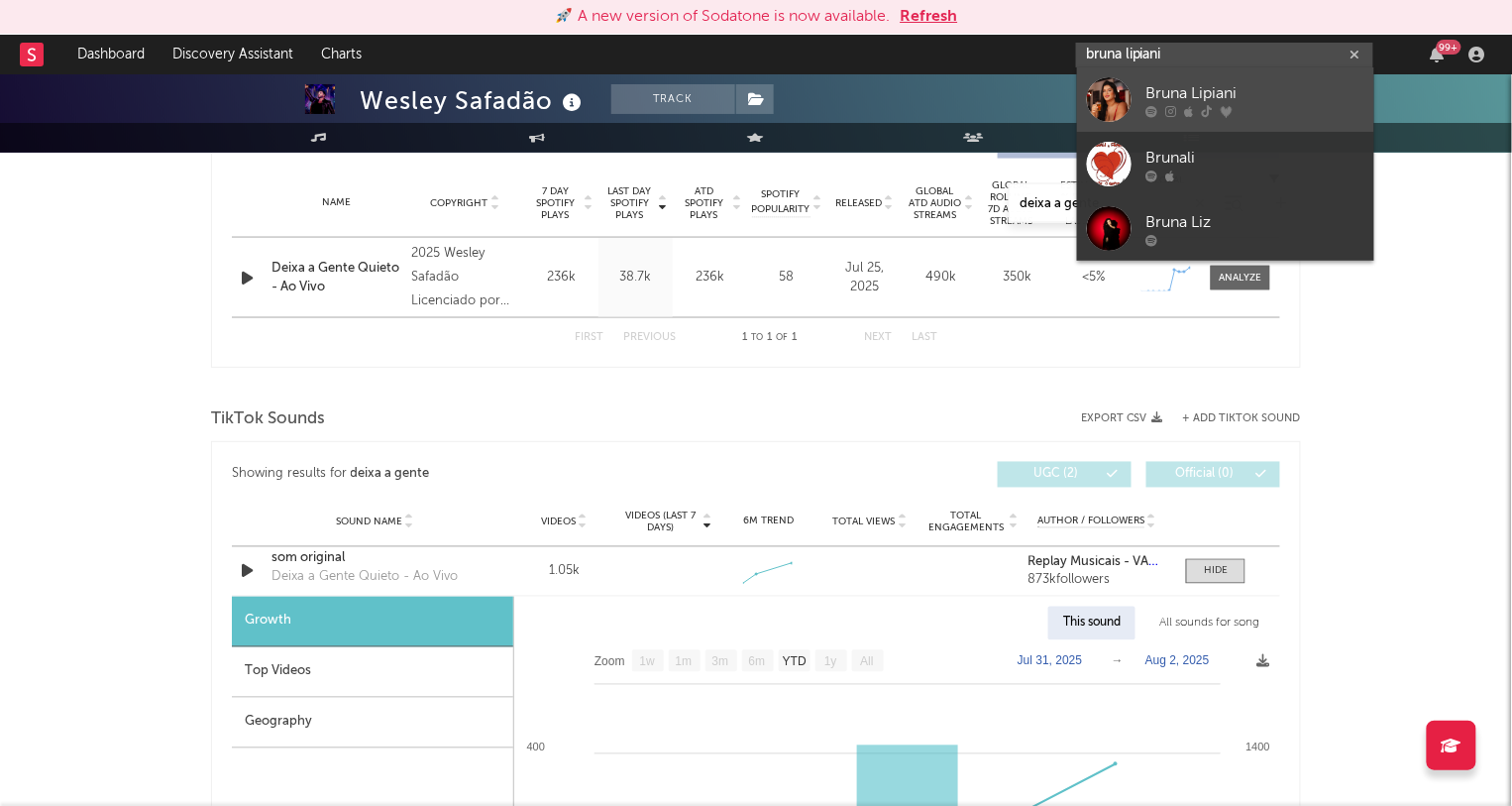 type on "bruna lipiani" 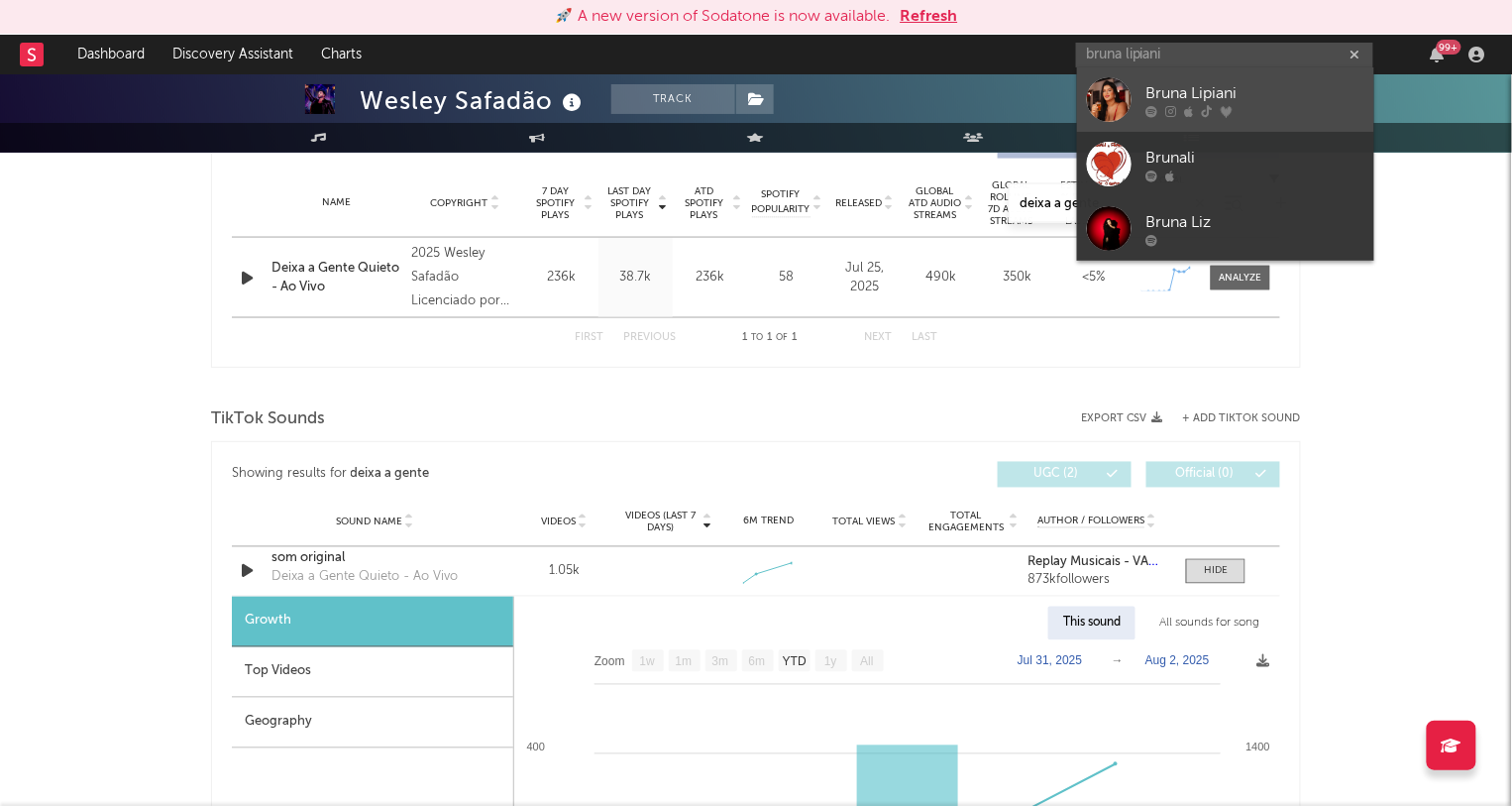 click on "Bruna Lipiani" at bounding box center (1255, 94) 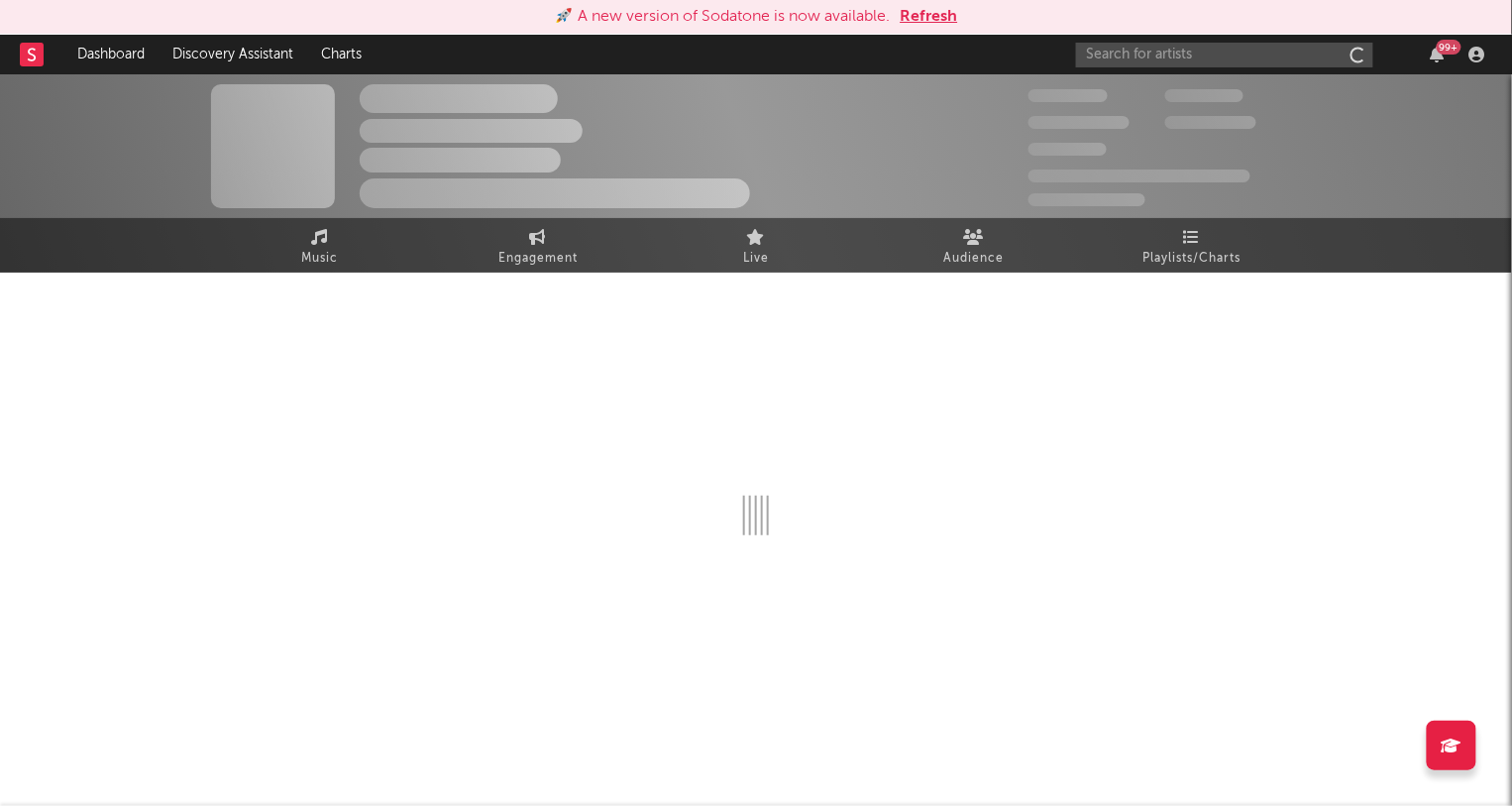 scroll, scrollTop: 0, scrollLeft: 0, axis: both 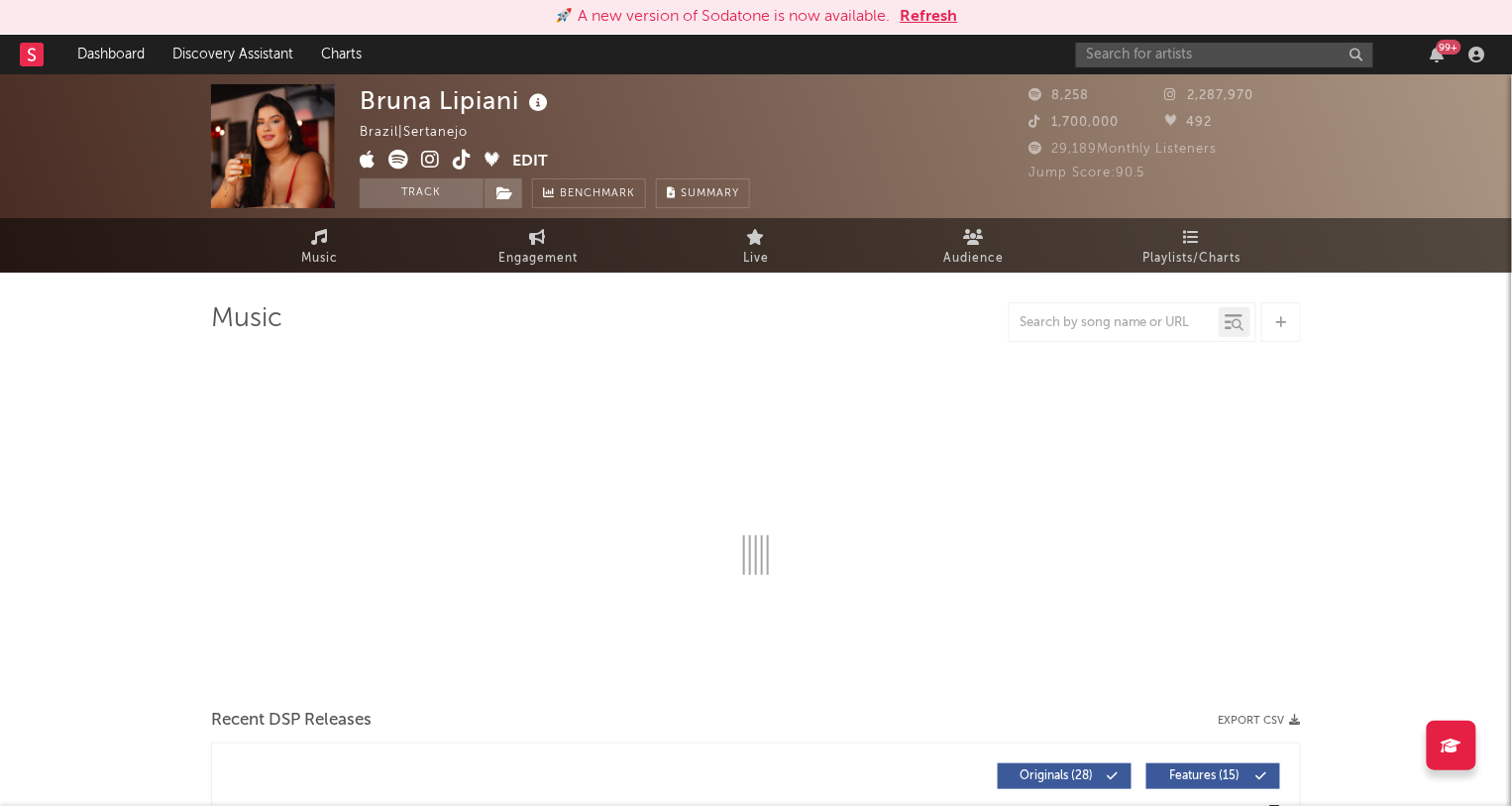 select on "1w" 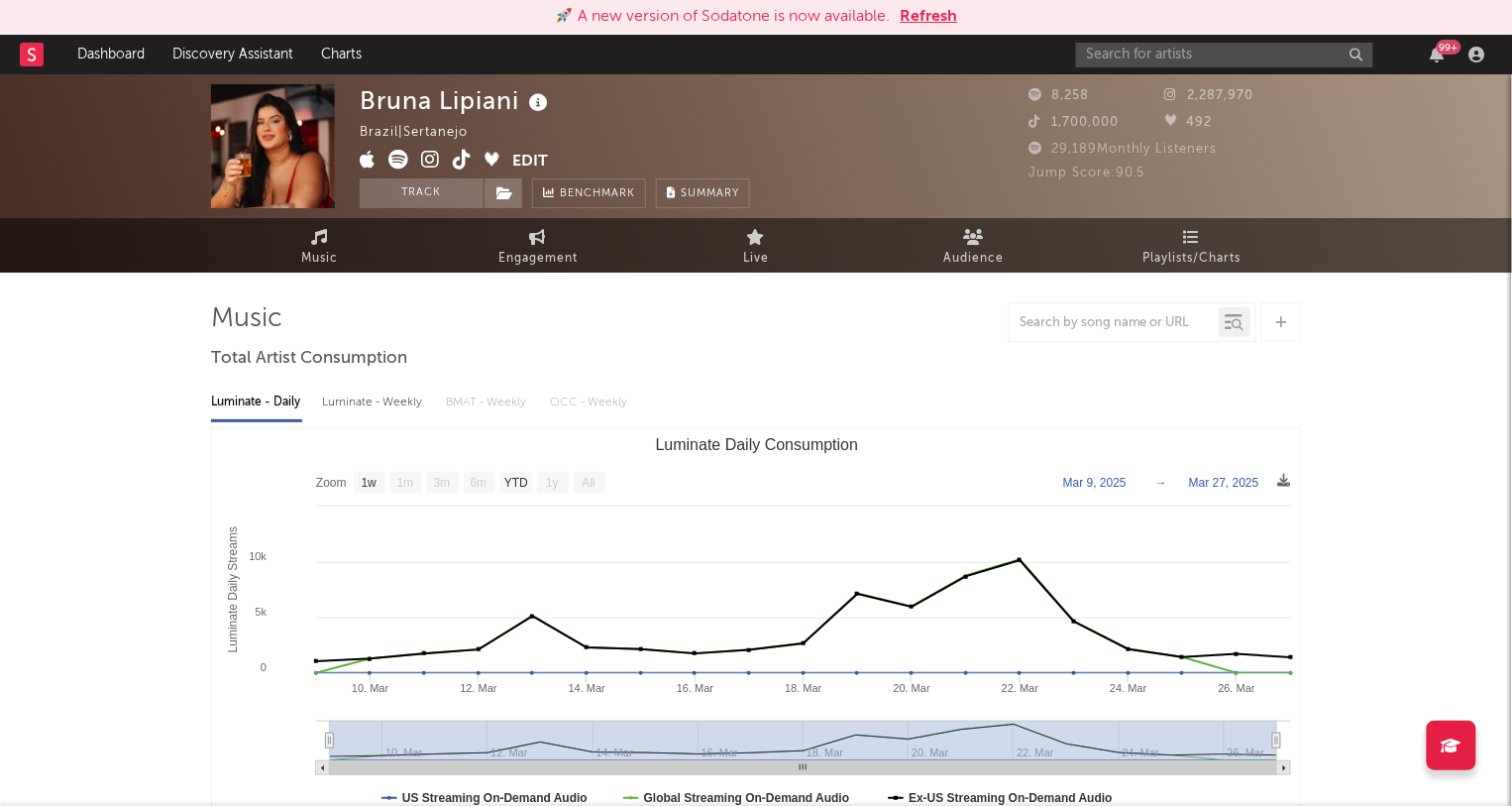 click on "Luminate - Weekly" at bounding box center [374, 403] 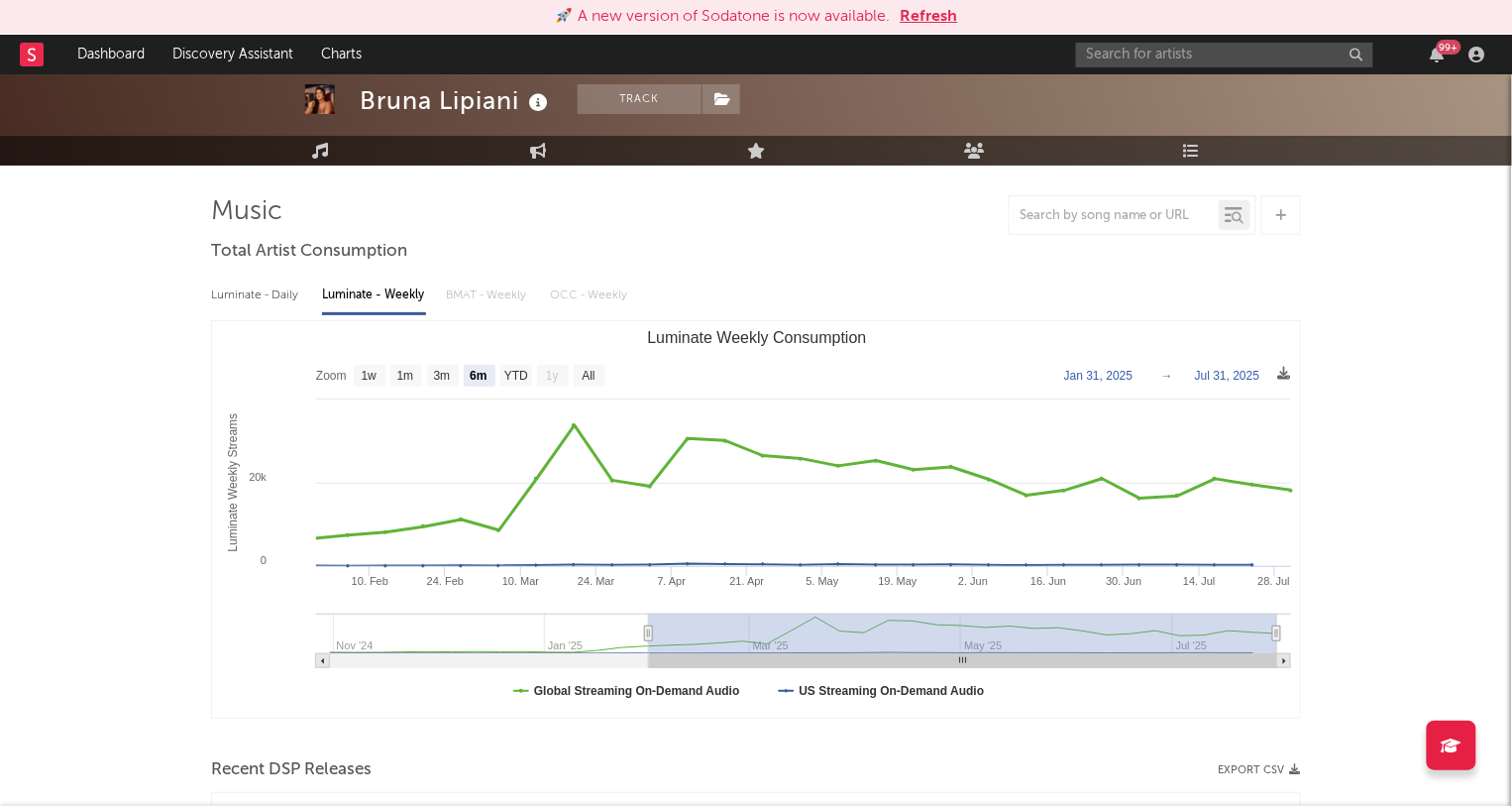 scroll, scrollTop: 93, scrollLeft: 0, axis: vertical 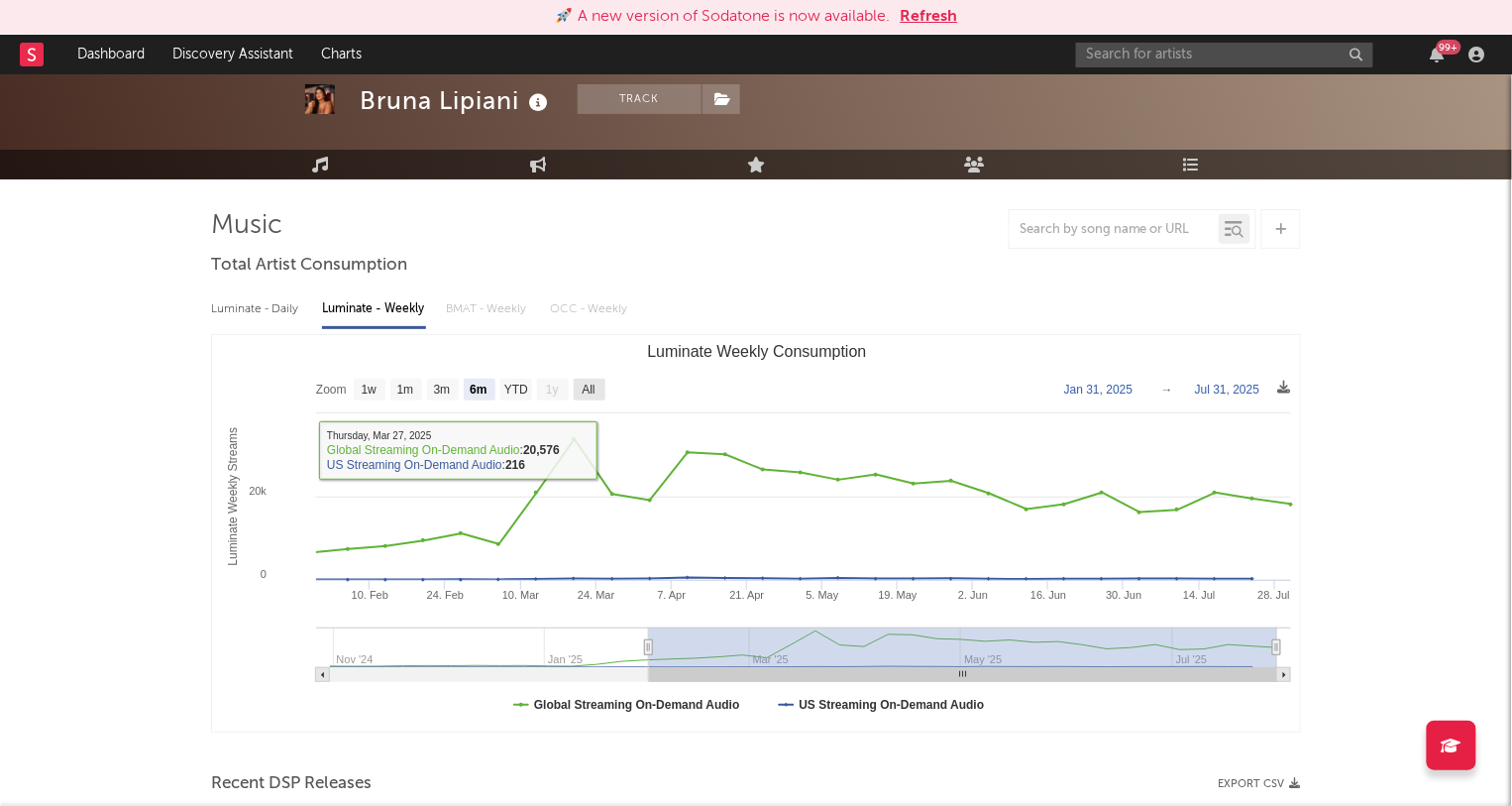 click 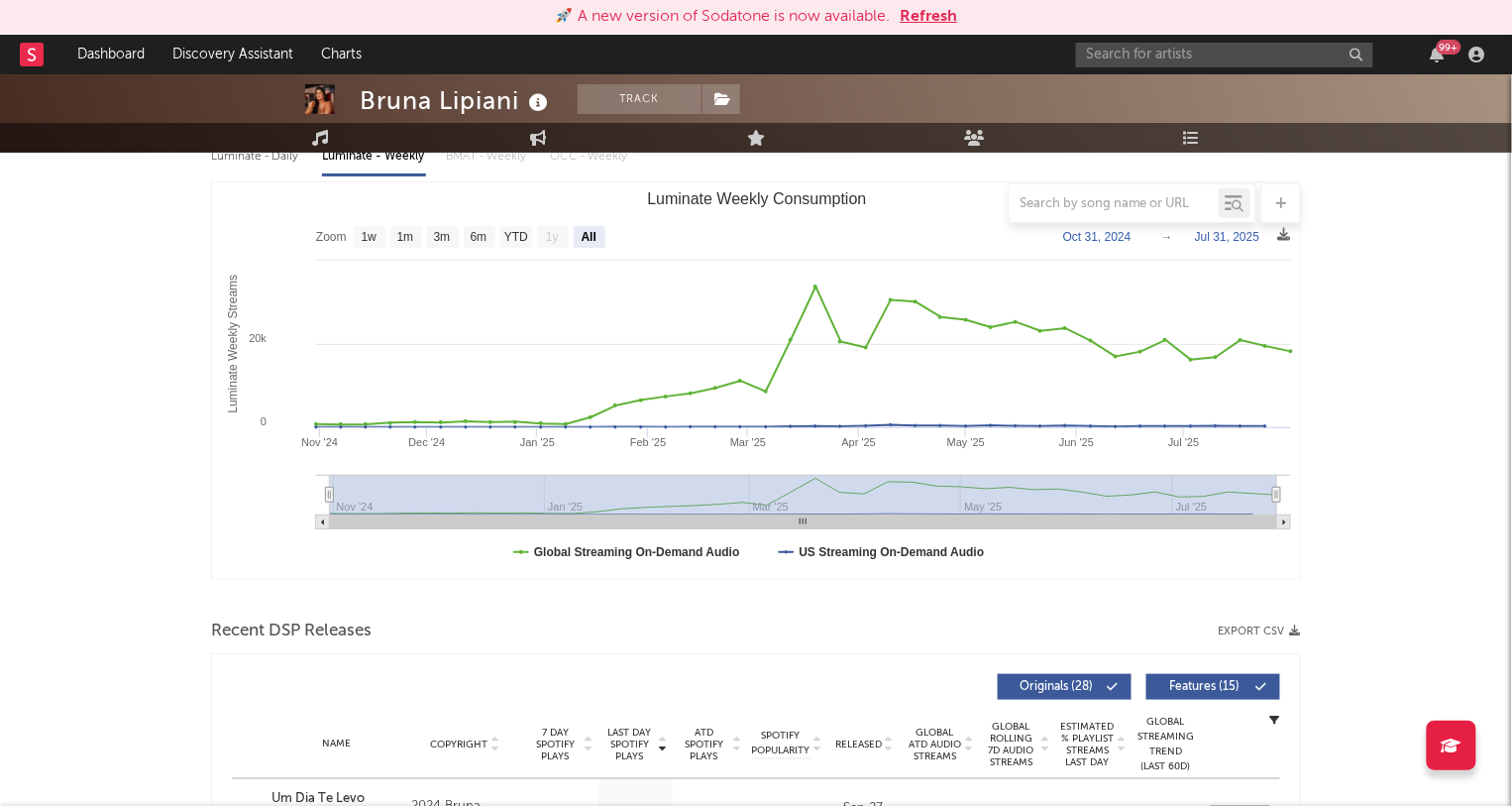 scroll, scrollTop: 0, scrollLeft: 0, axis: both 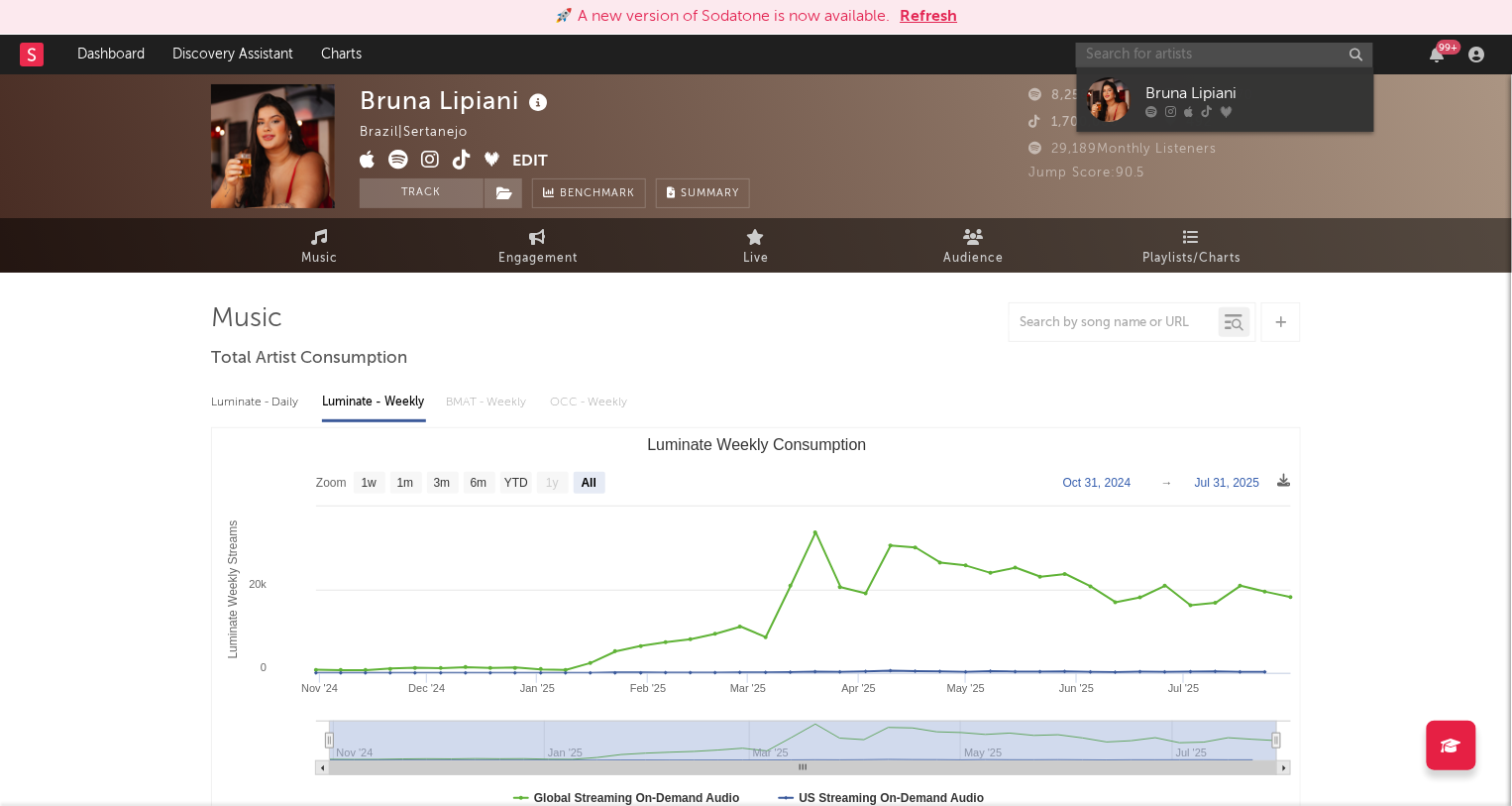 click at bounding box center (1225, 55) 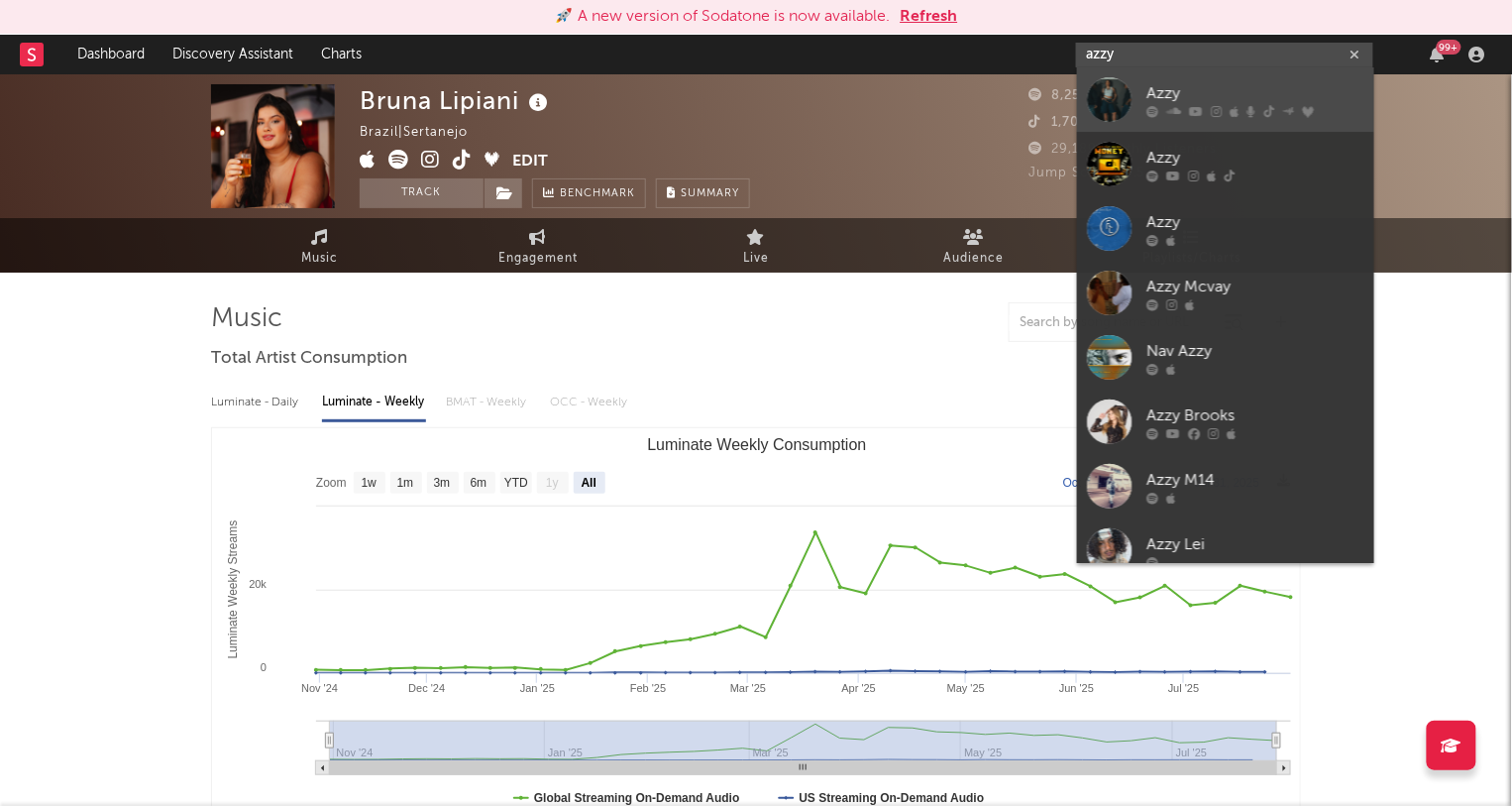 type on "azzy" 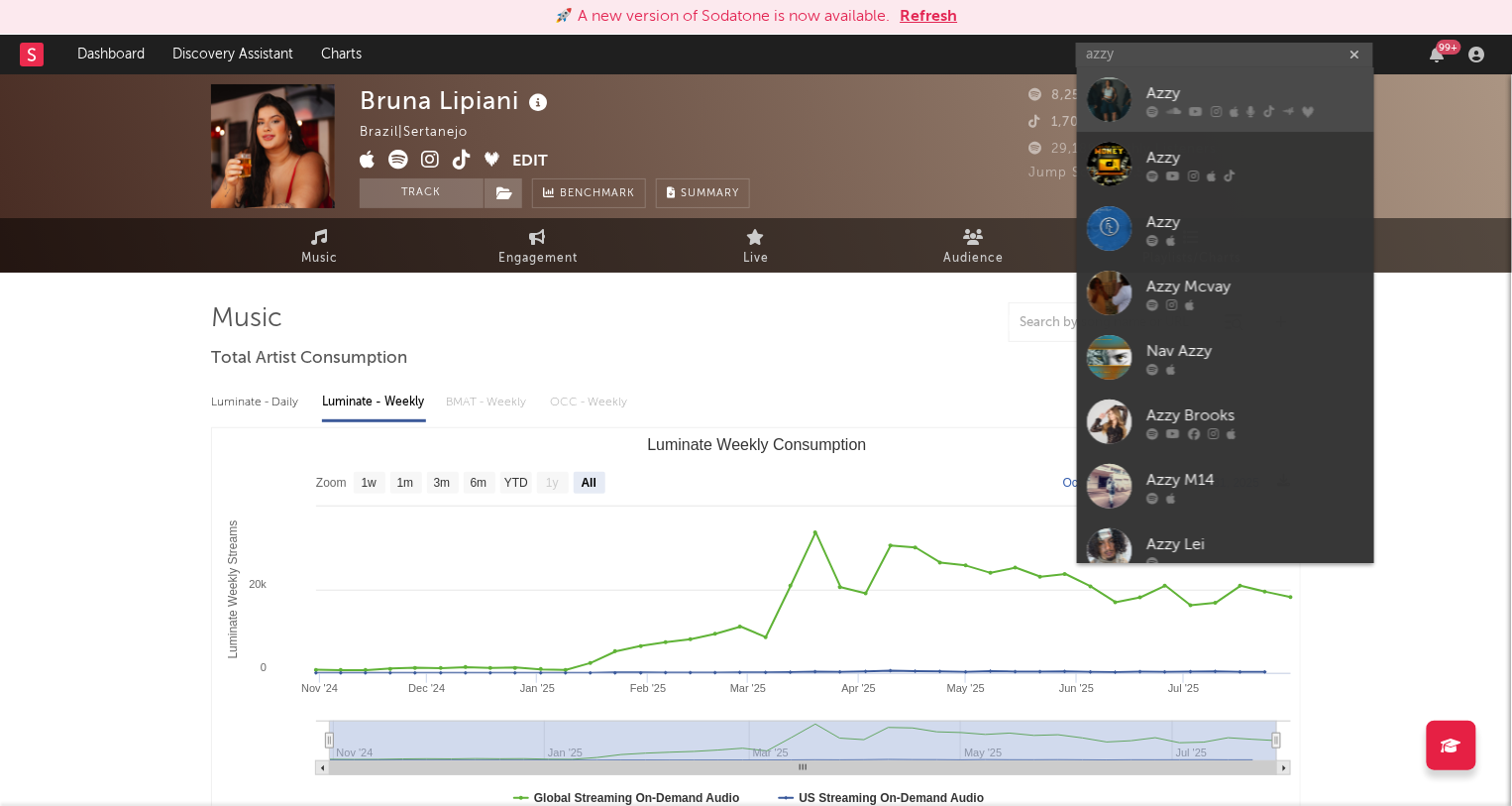 click on "Azzy" at bounding box center [1255, 94] 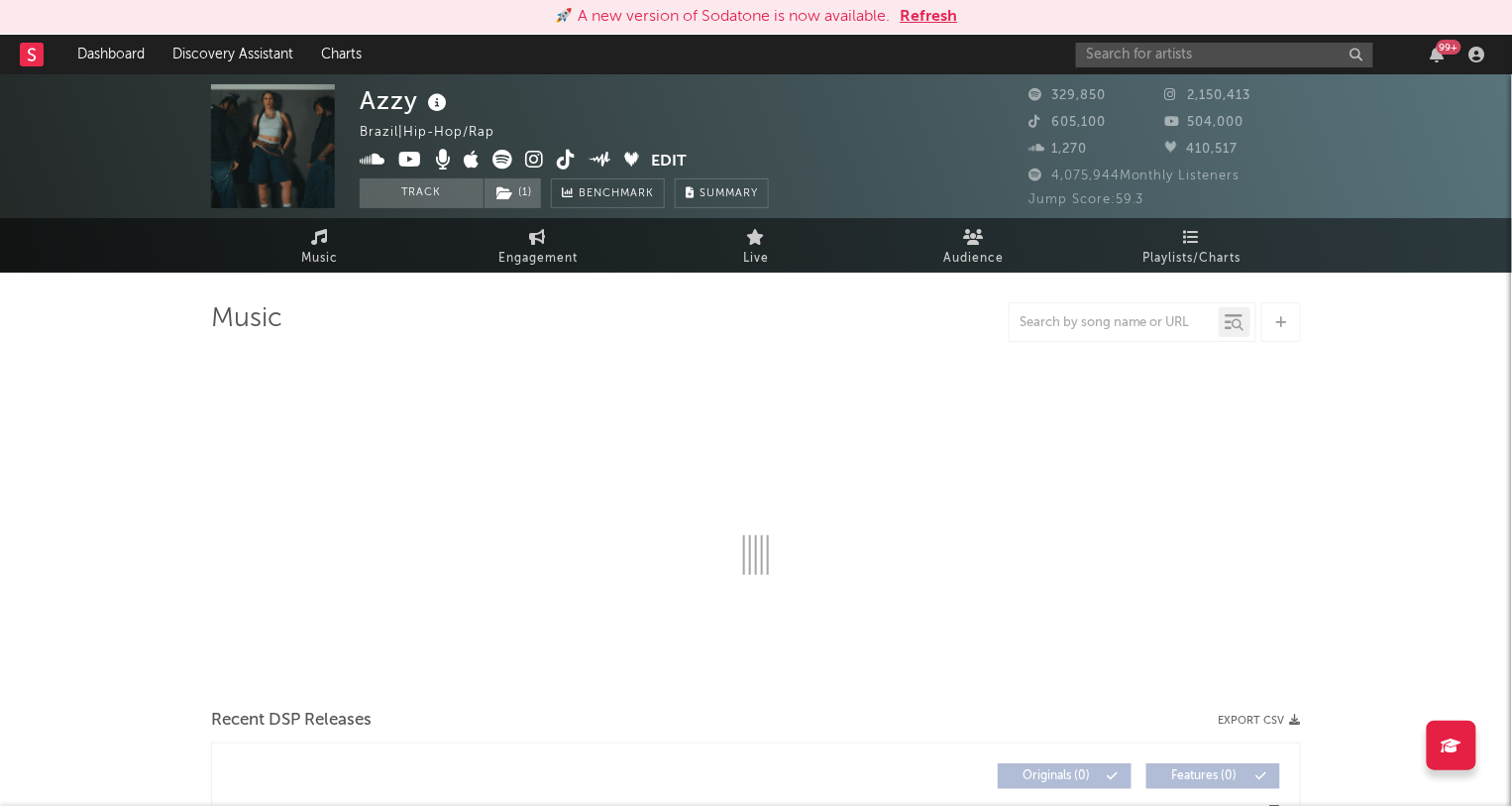 select on "6m" 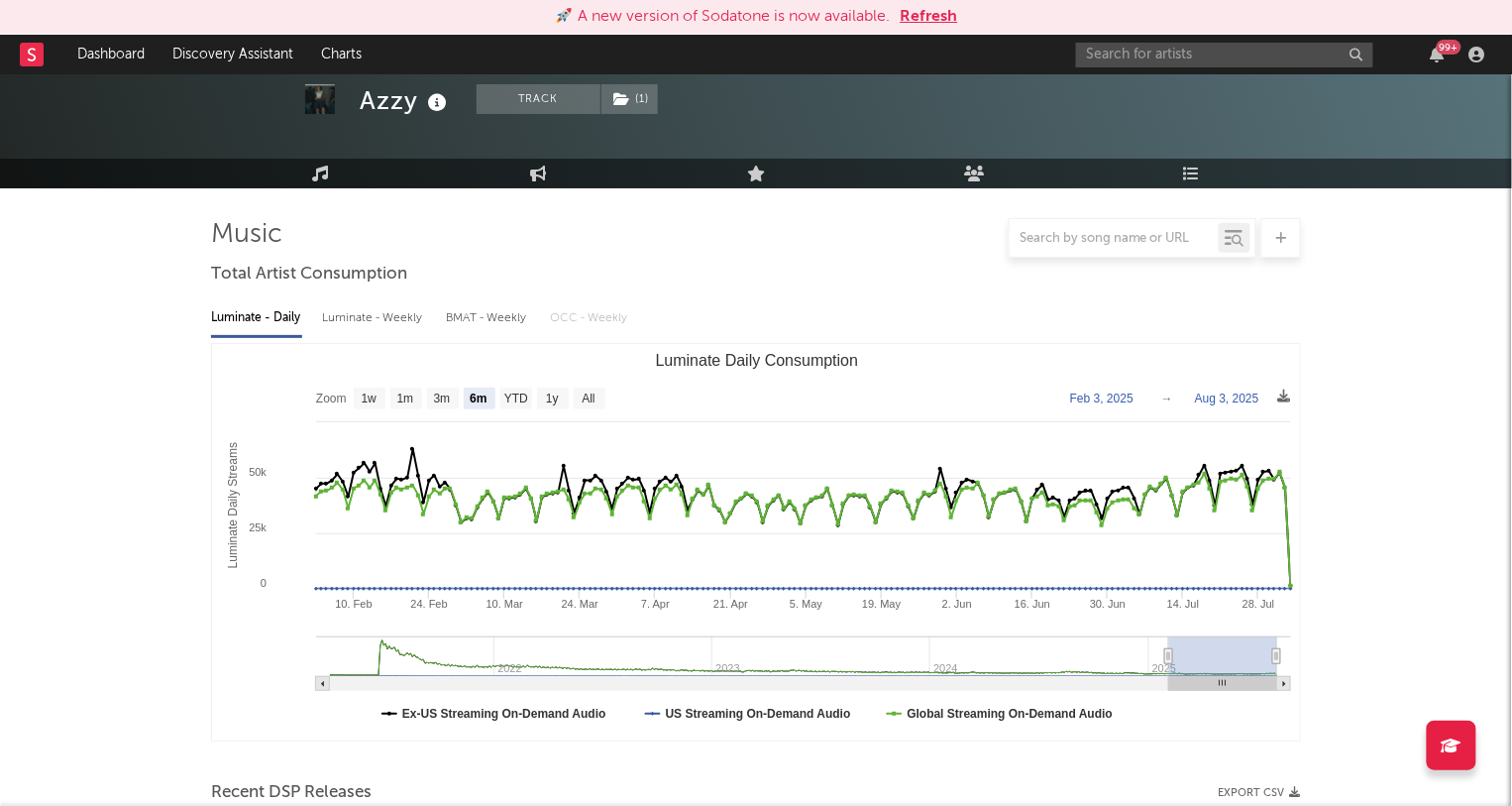 scroll, scrollTop: 0, scrollLeft: 0, axis: both 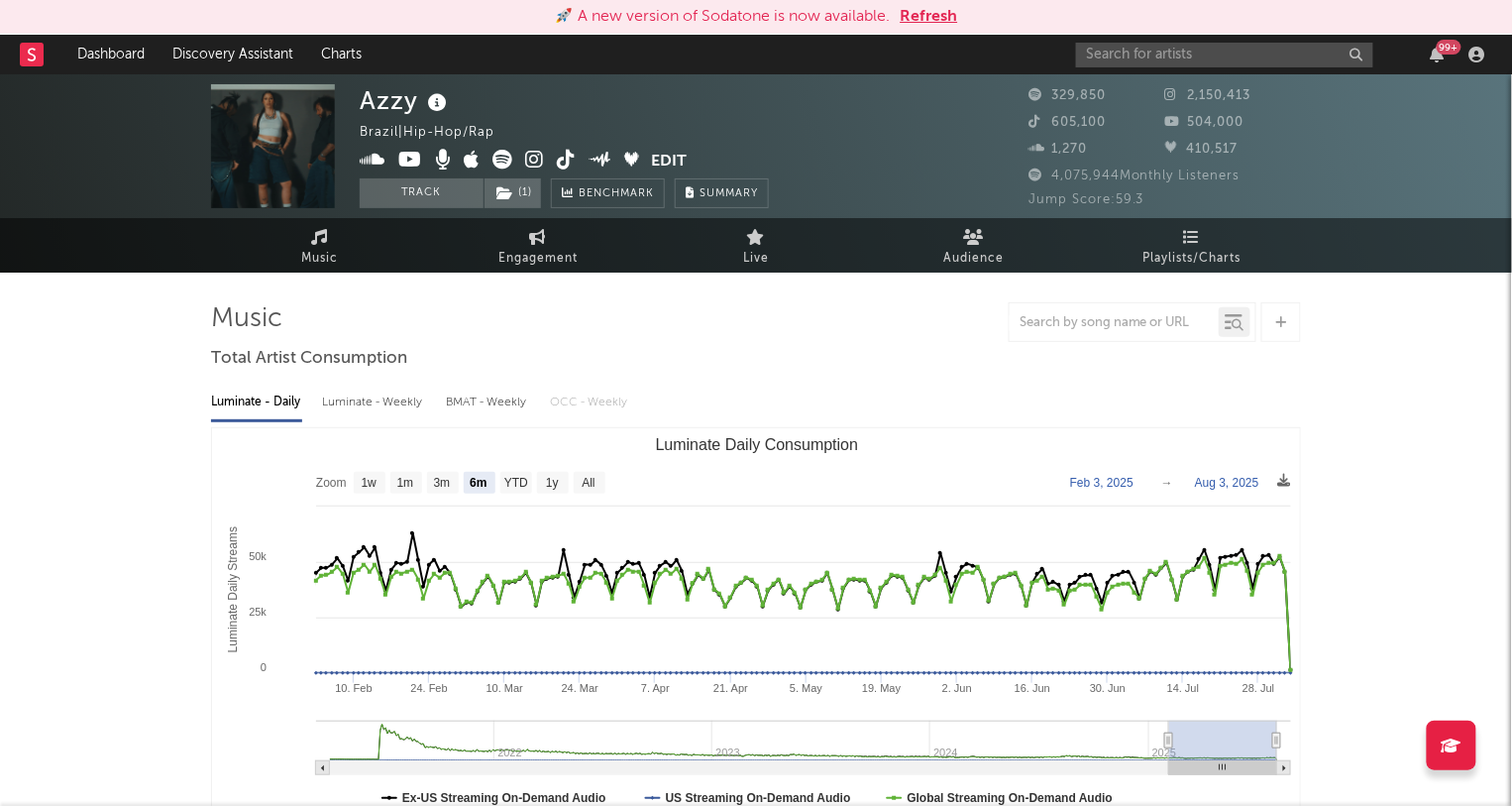 click on "Luminate - Weekly" at bounding box center [374, 403] 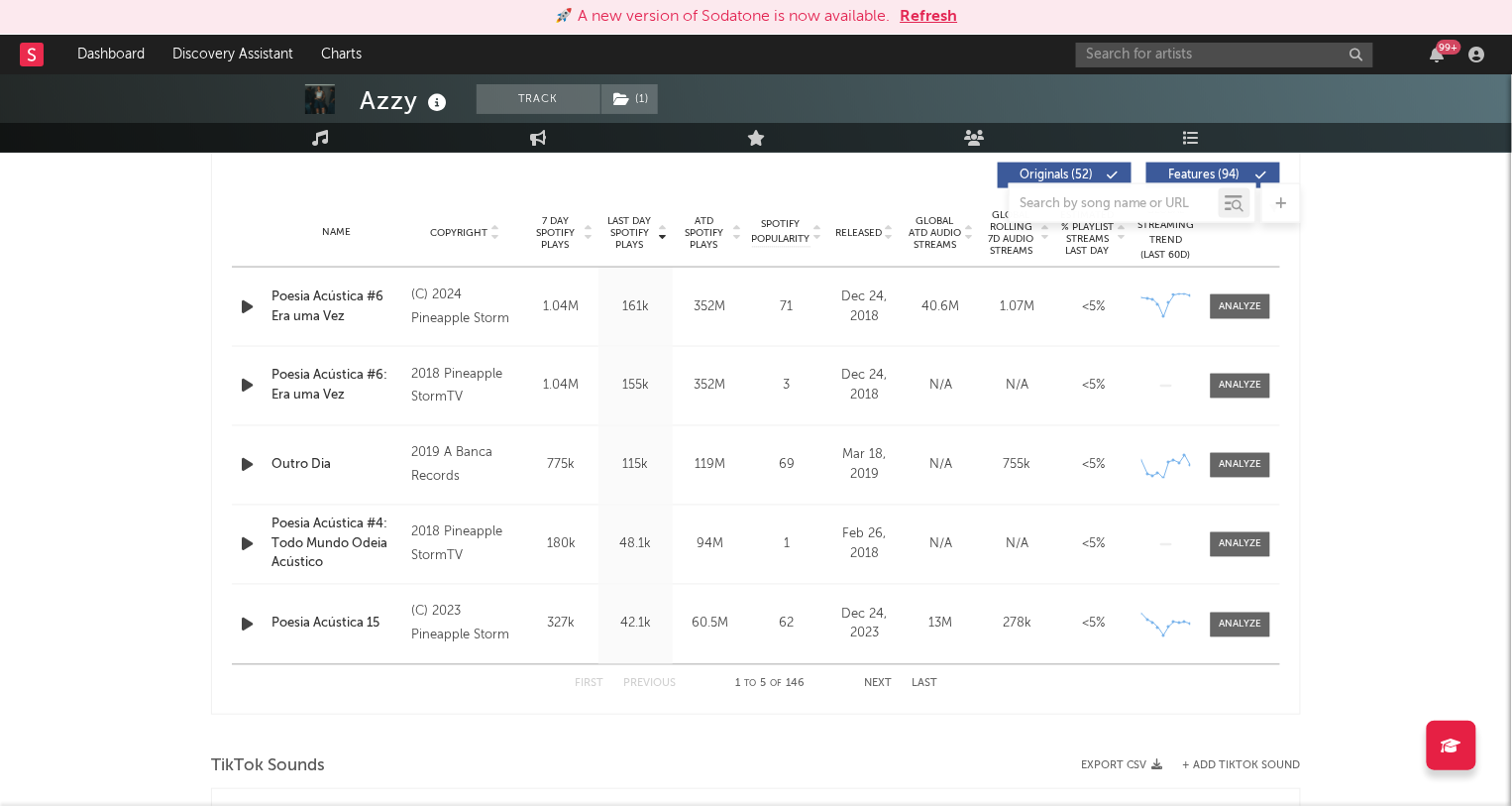 scroll, scrollTop: 0, scrollLeft: 0, axis: both 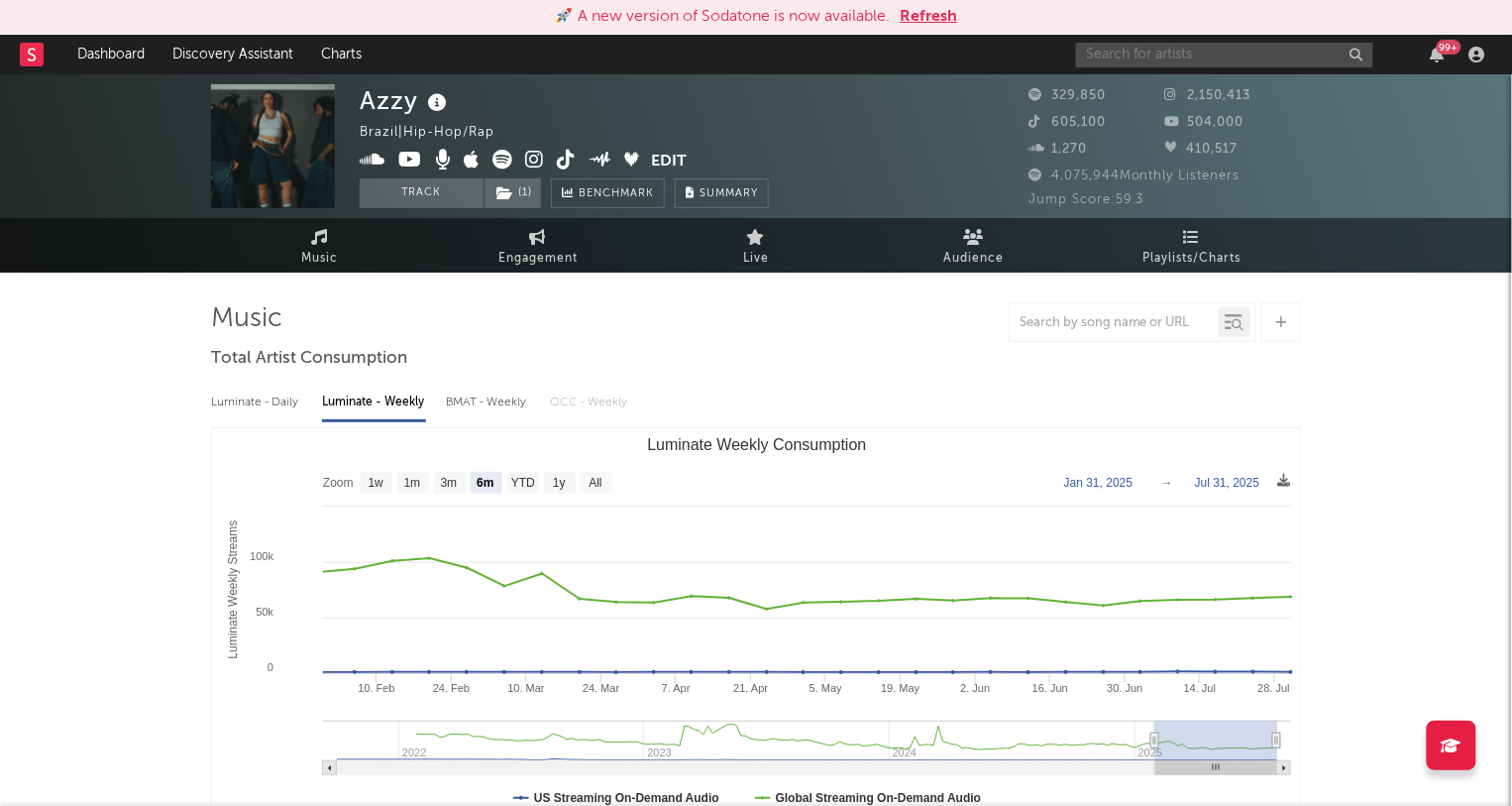 click at bounding box center [1225, 55] 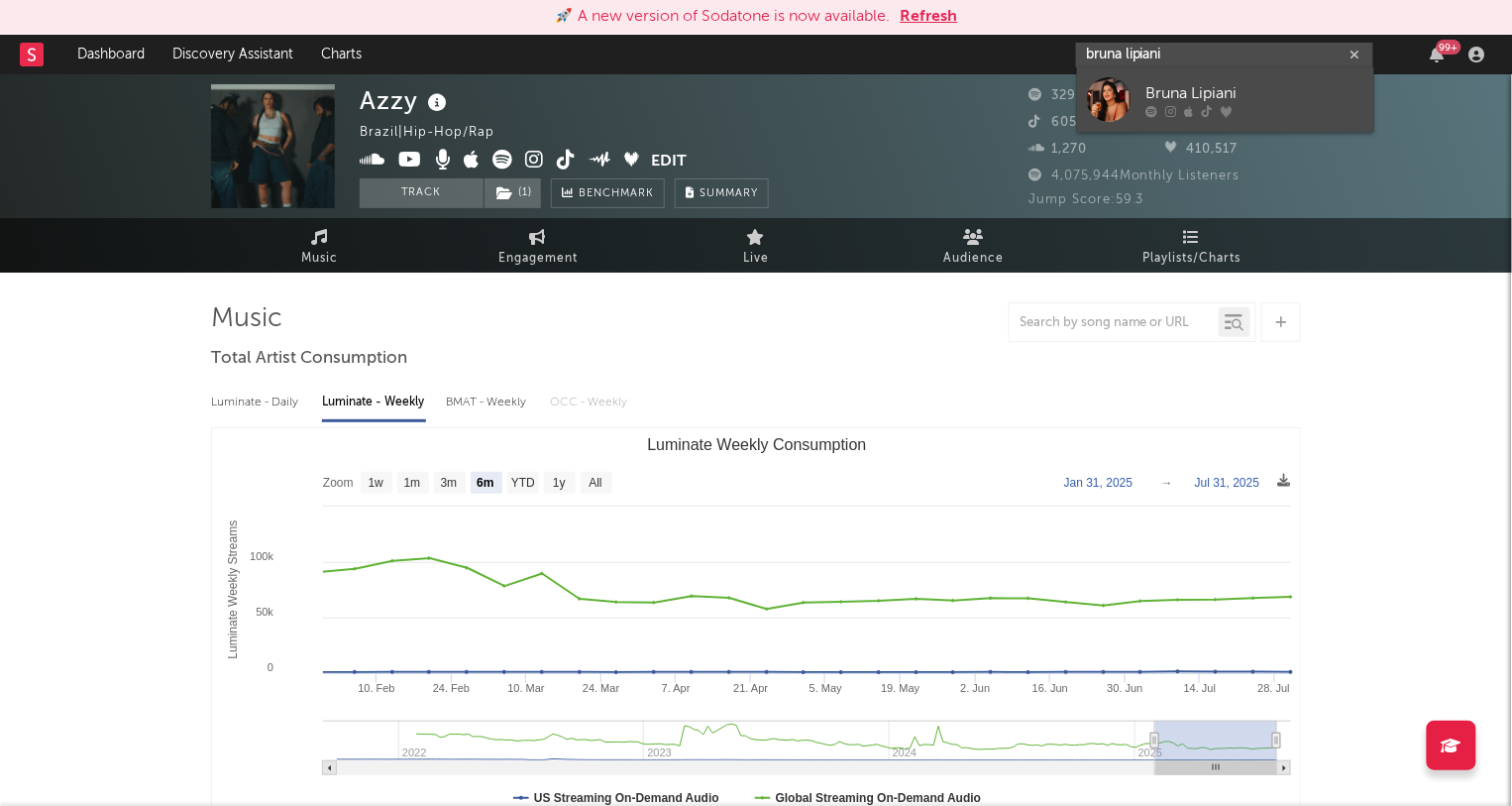 type on "bruna lipiani" 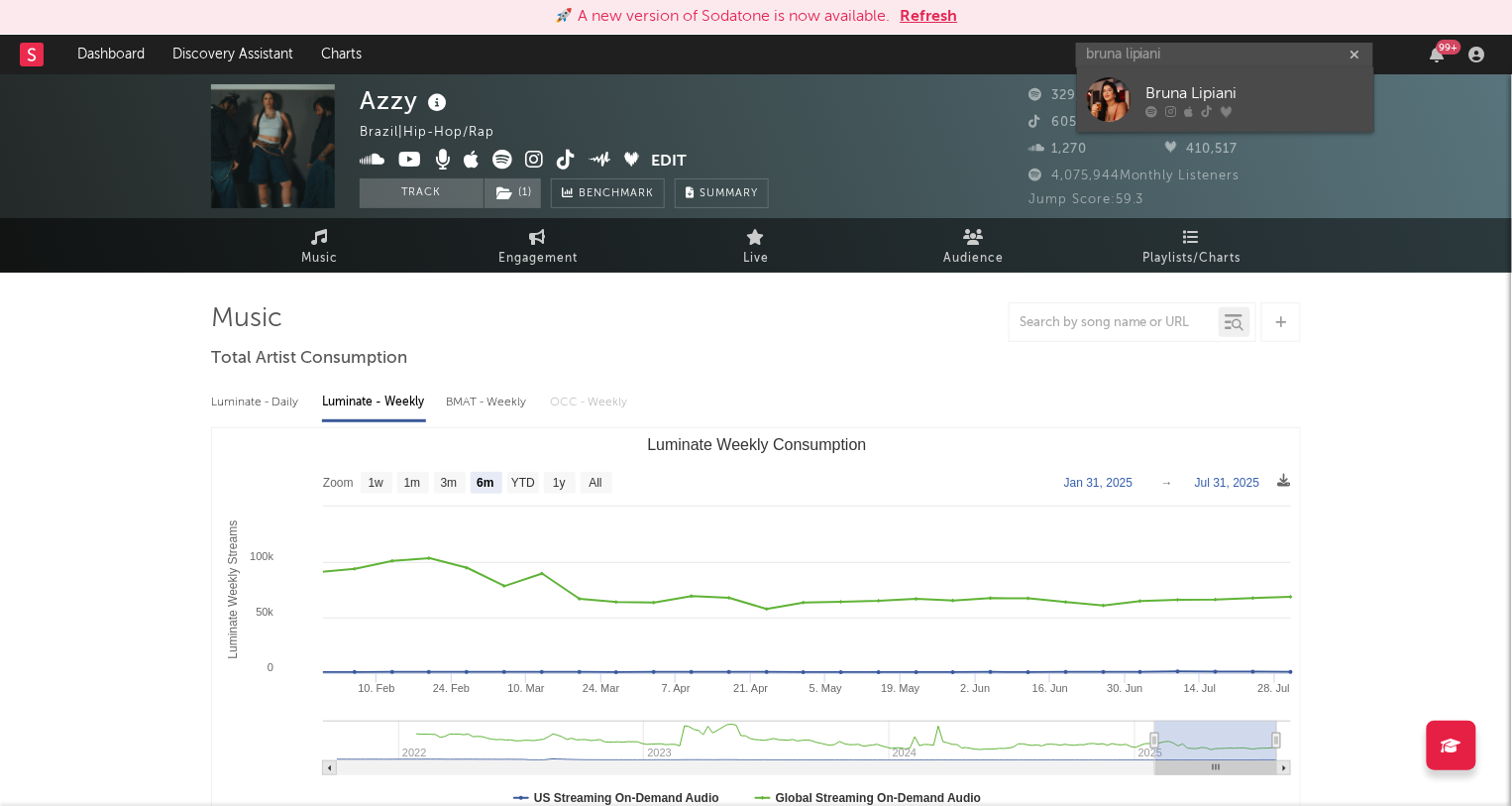 click on "Bruna Lipiani" at bounding box center (1255, 94) 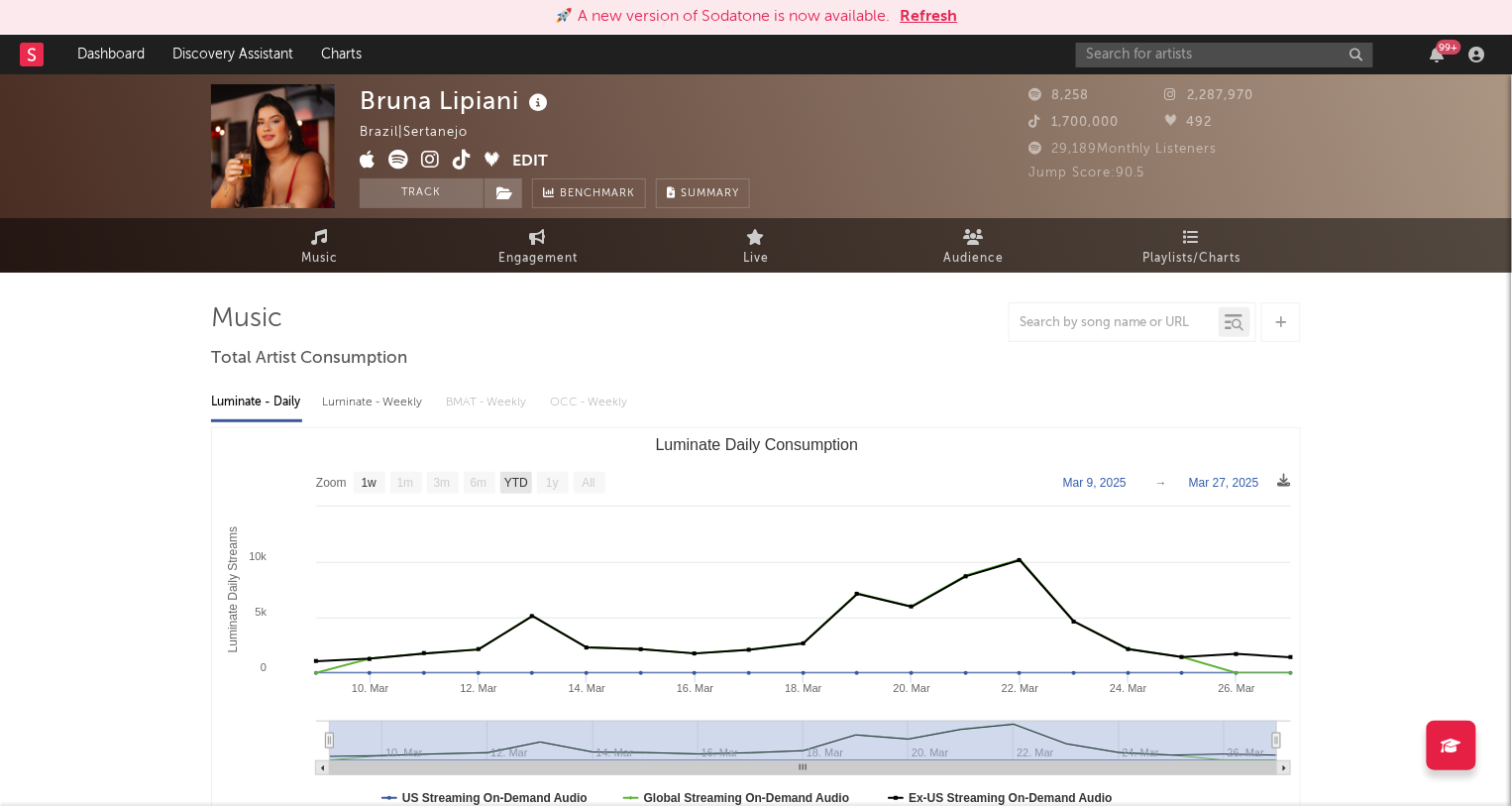 click on "YTD" 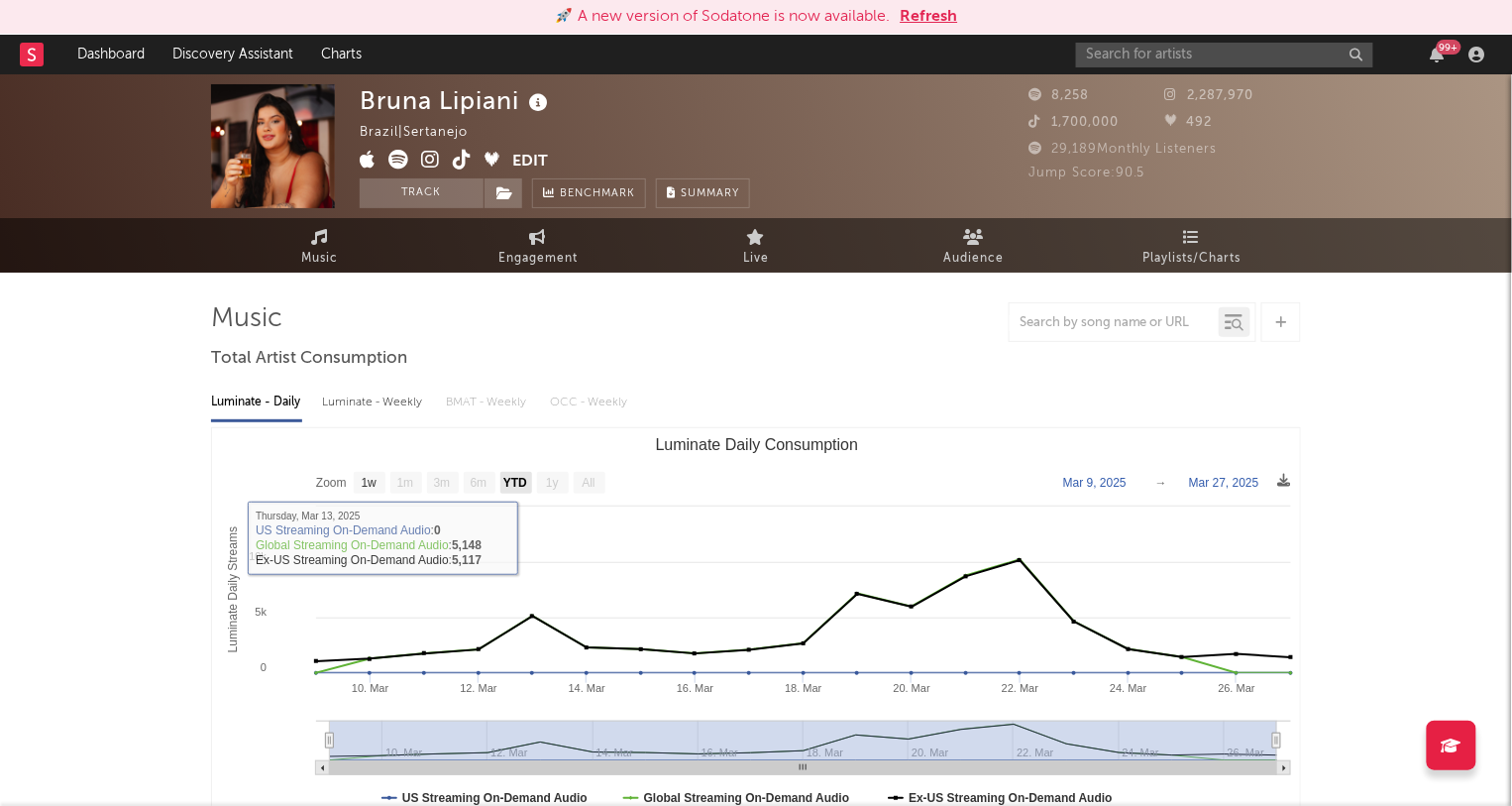 click on "YTD" 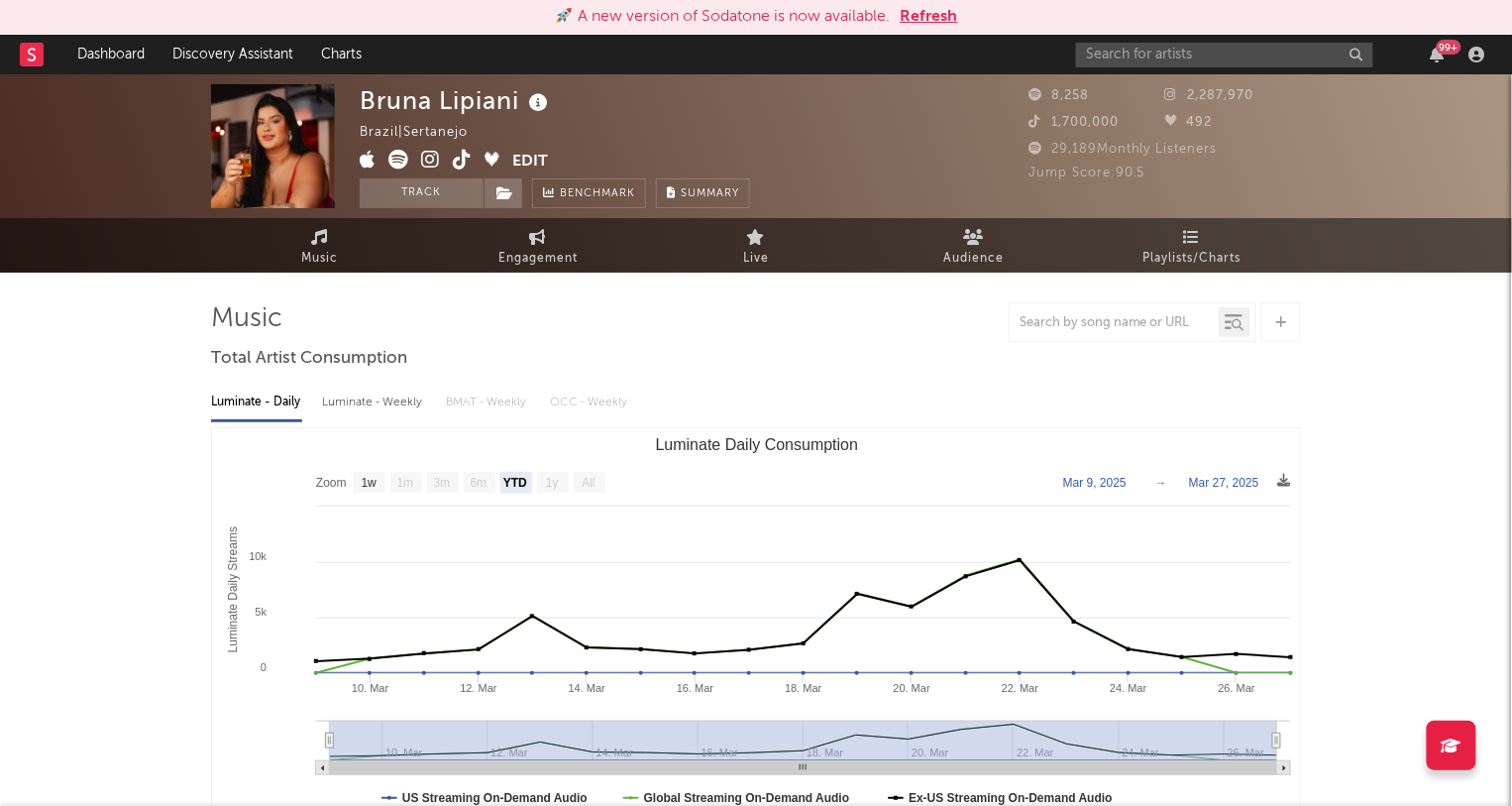 click on "Luminate - Weekly" at bounding box center [374, 403] 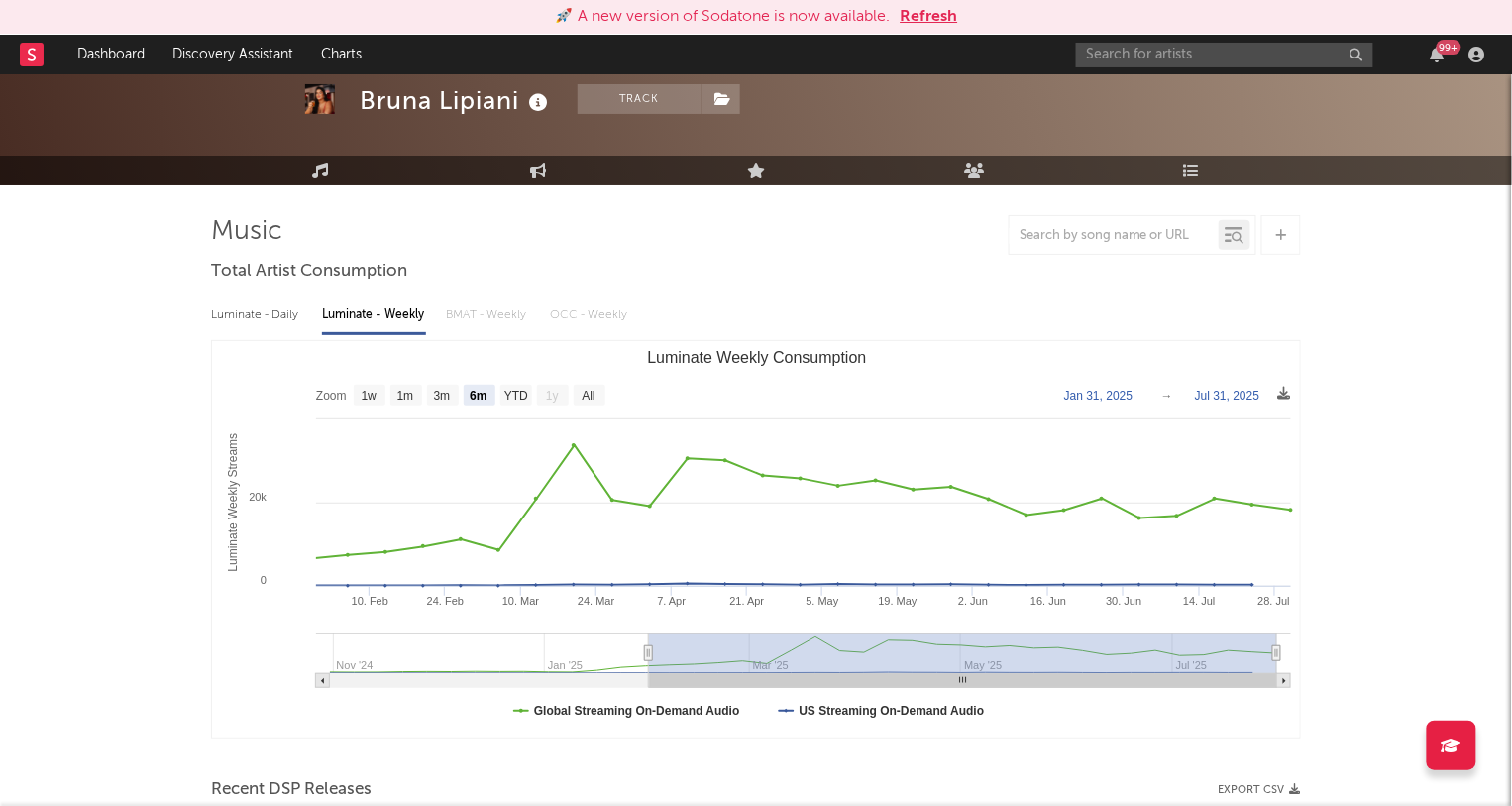 scroll, scrollTop: 0, scrollLeft: 0, axis: both 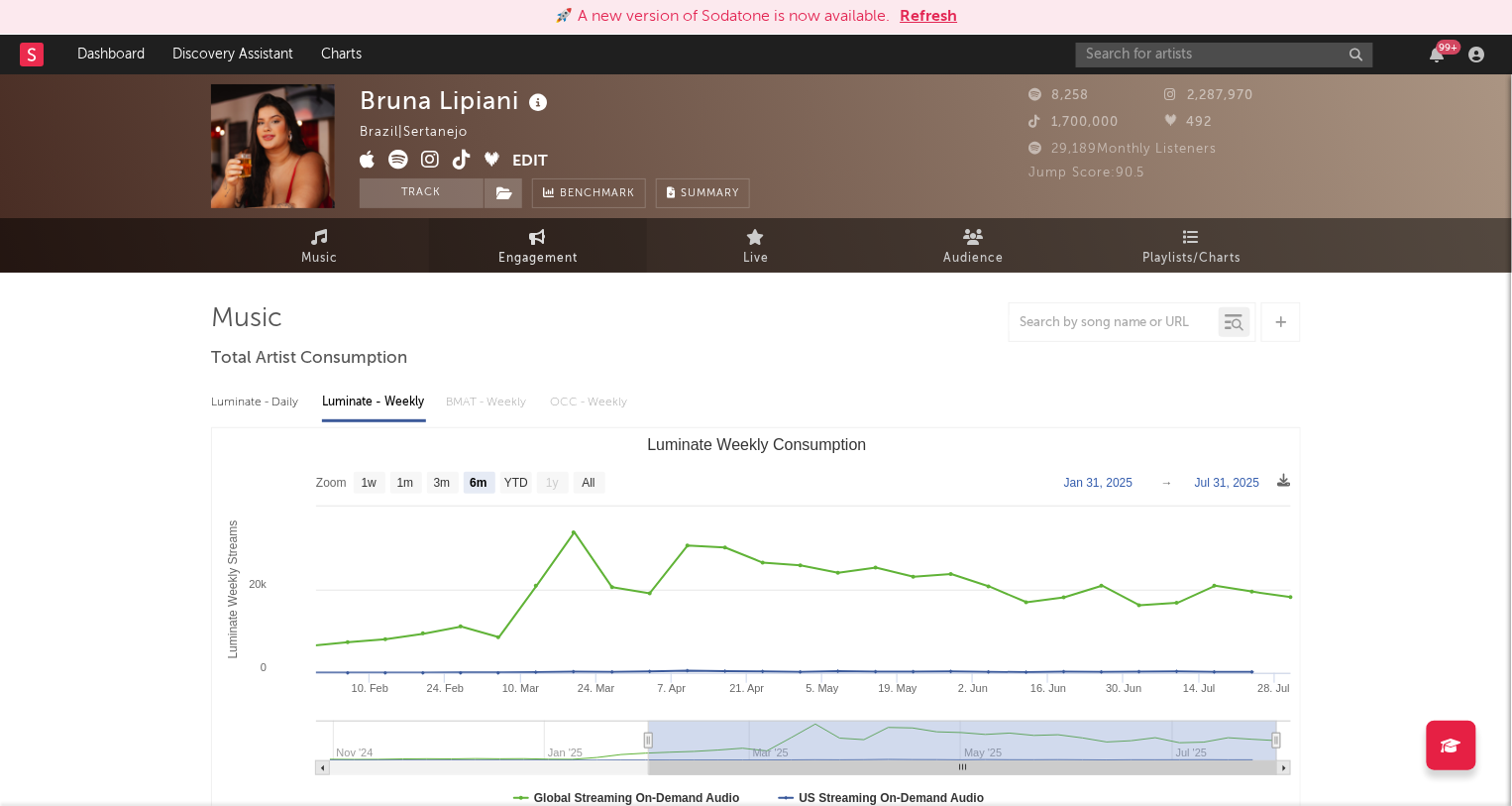 click on "Engagement" at bounding box center (538, 259) 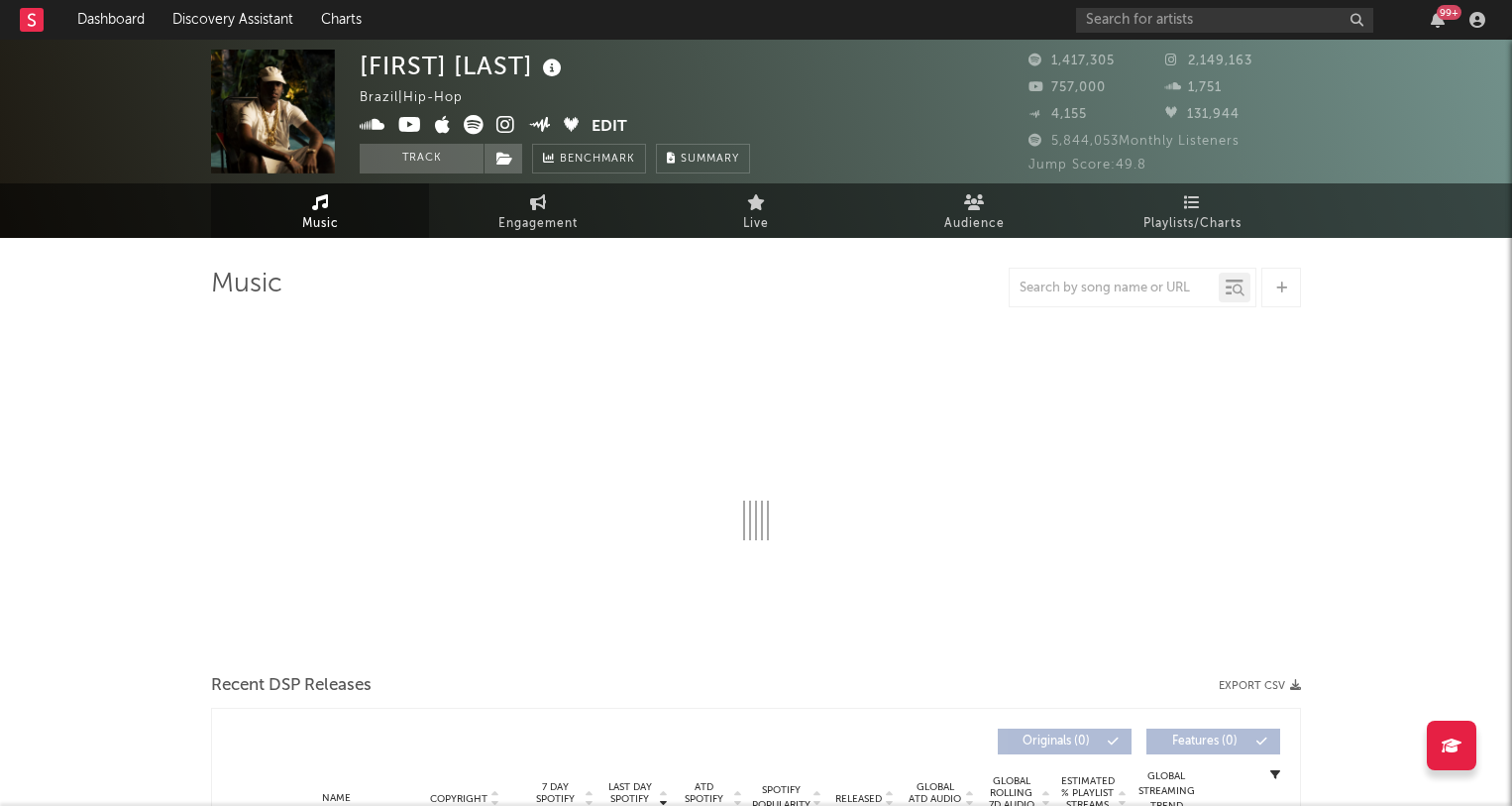 select on "6m" 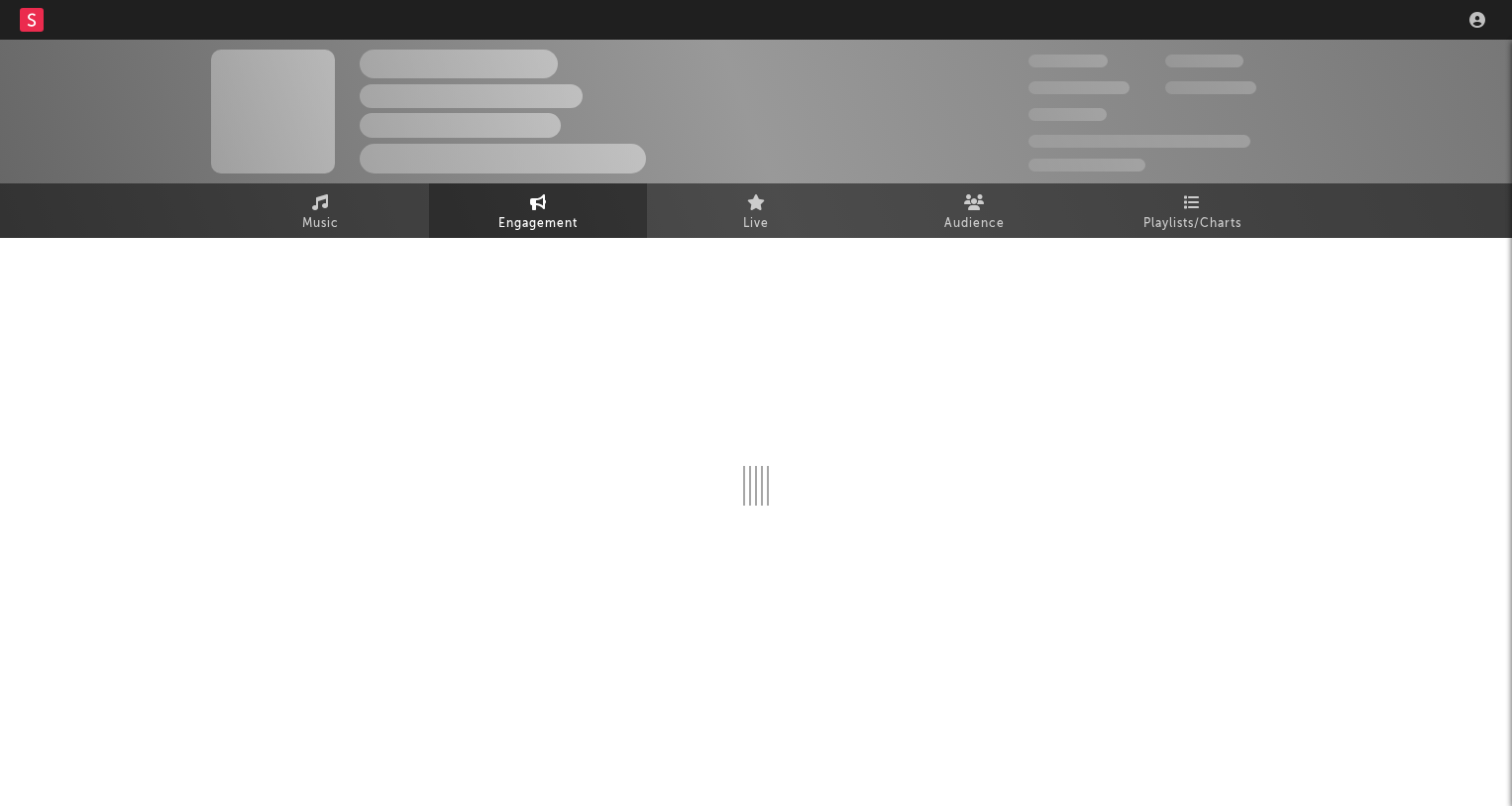 scroll, scrollTop: 0, scrollLeft: 0, axis: both 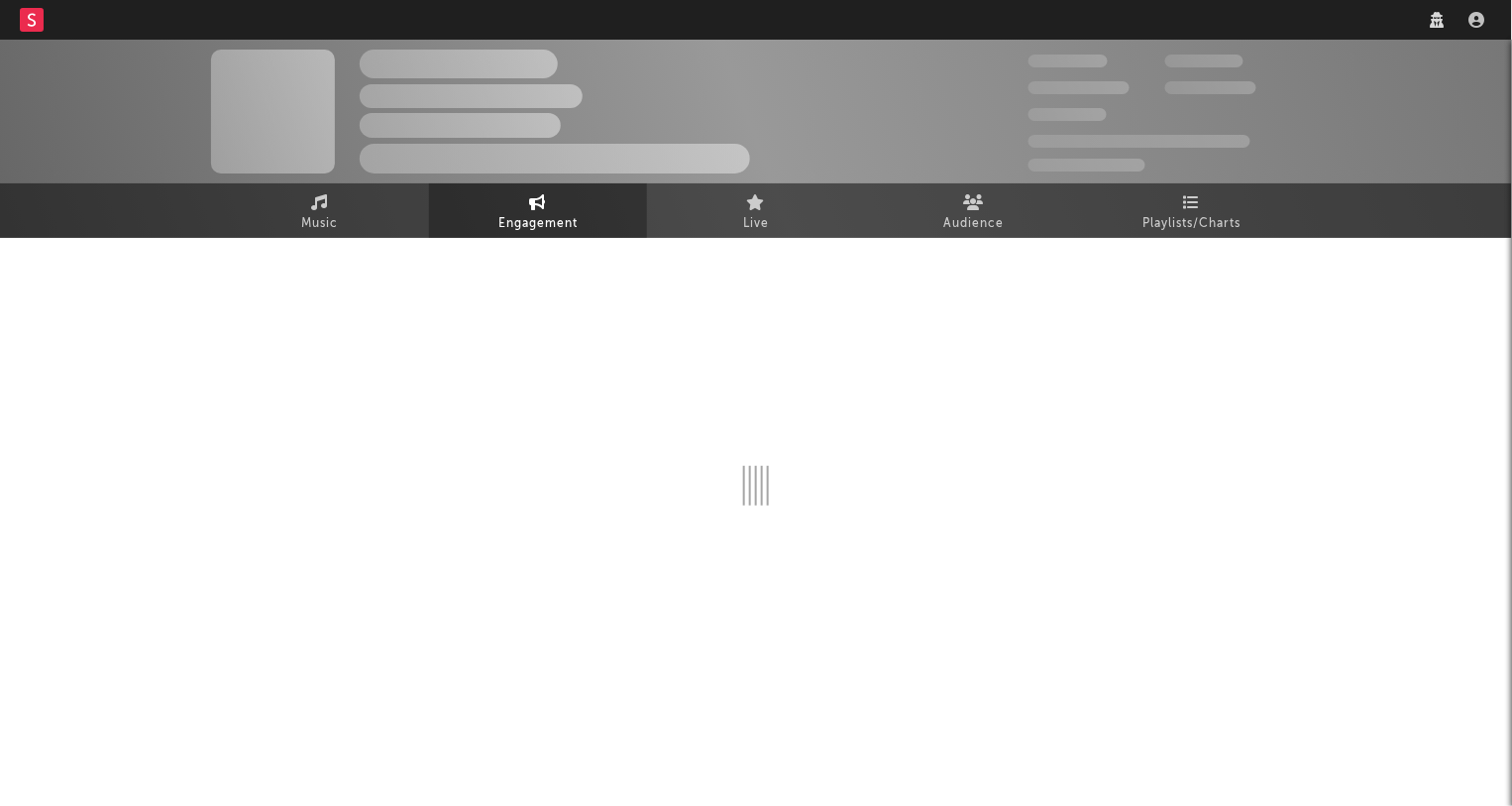 select on "1w" 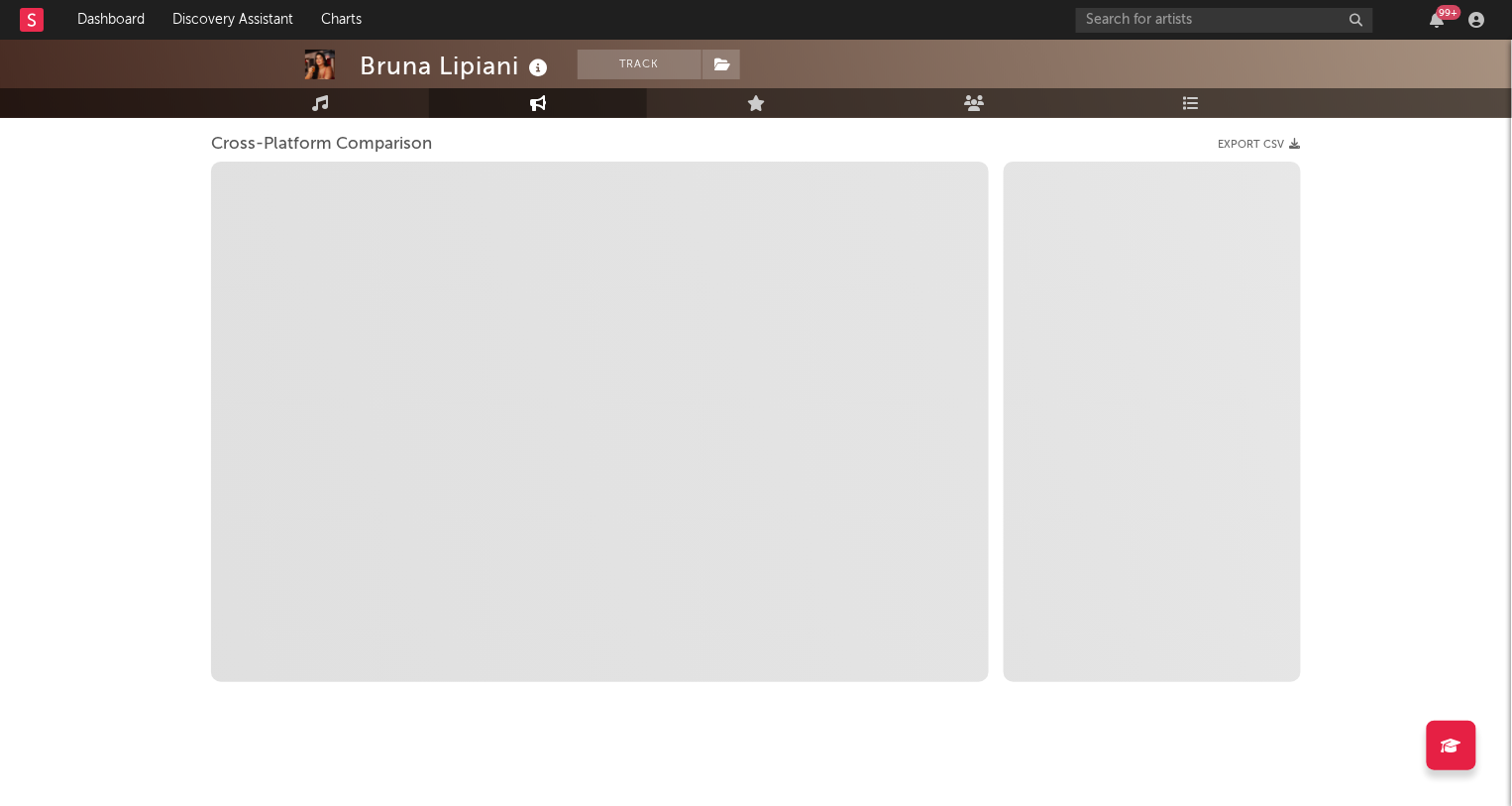 scroll, scrollTop: 157, scrollLeft: 0, axis: vertical 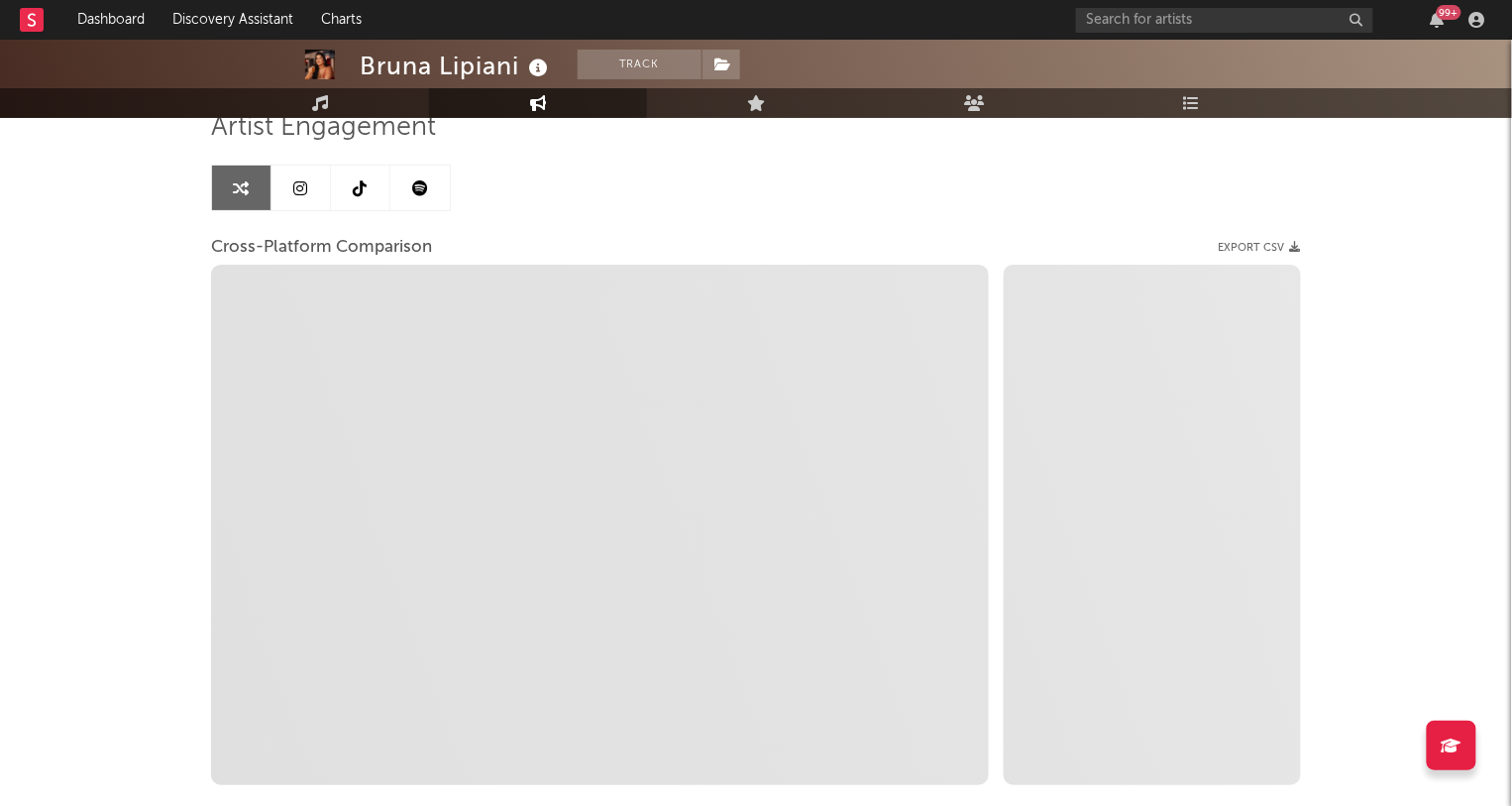 select on "1m" 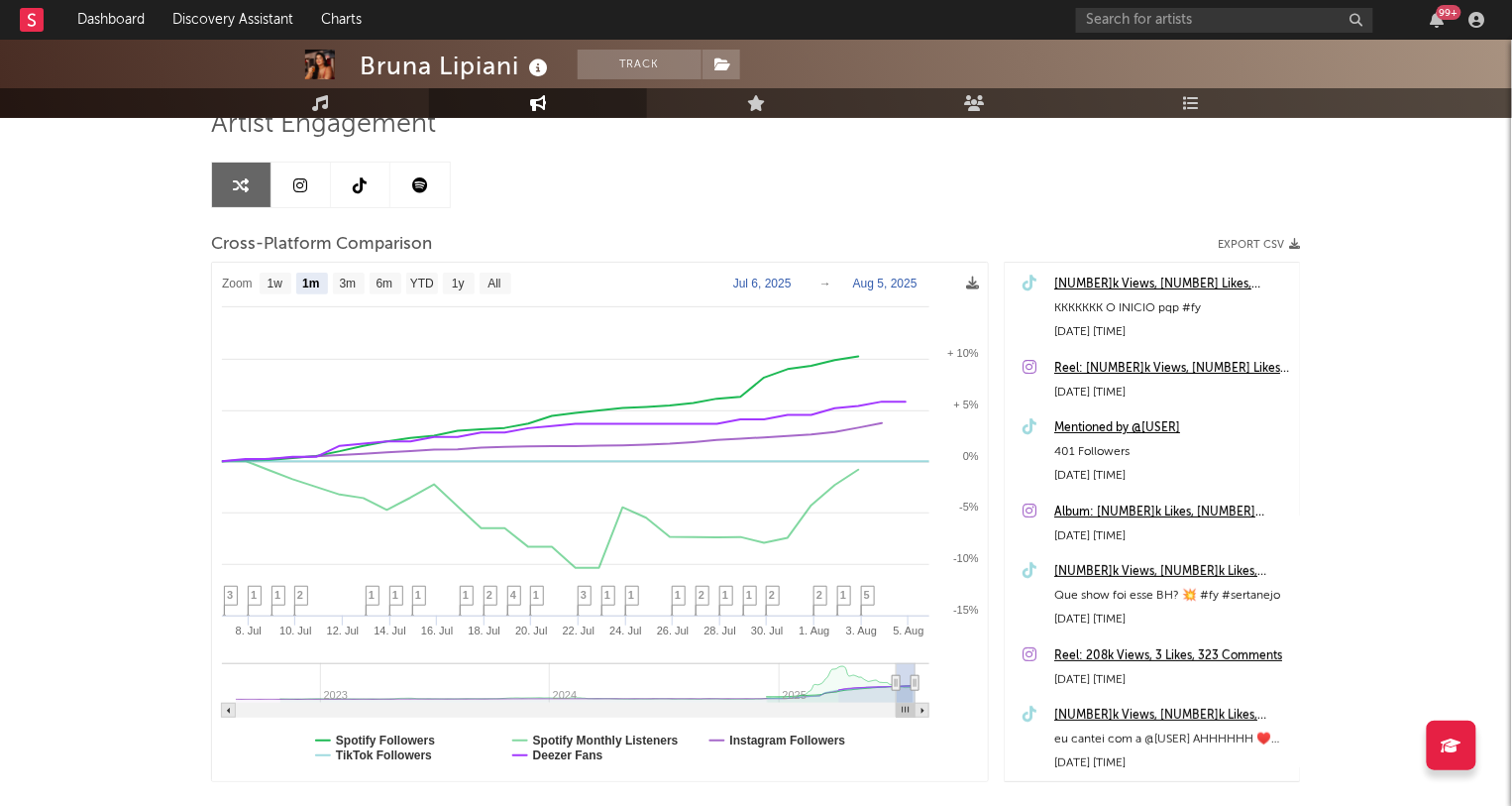 scroll, scrollTop: 176, scrollLeft: 0, axis: vertical 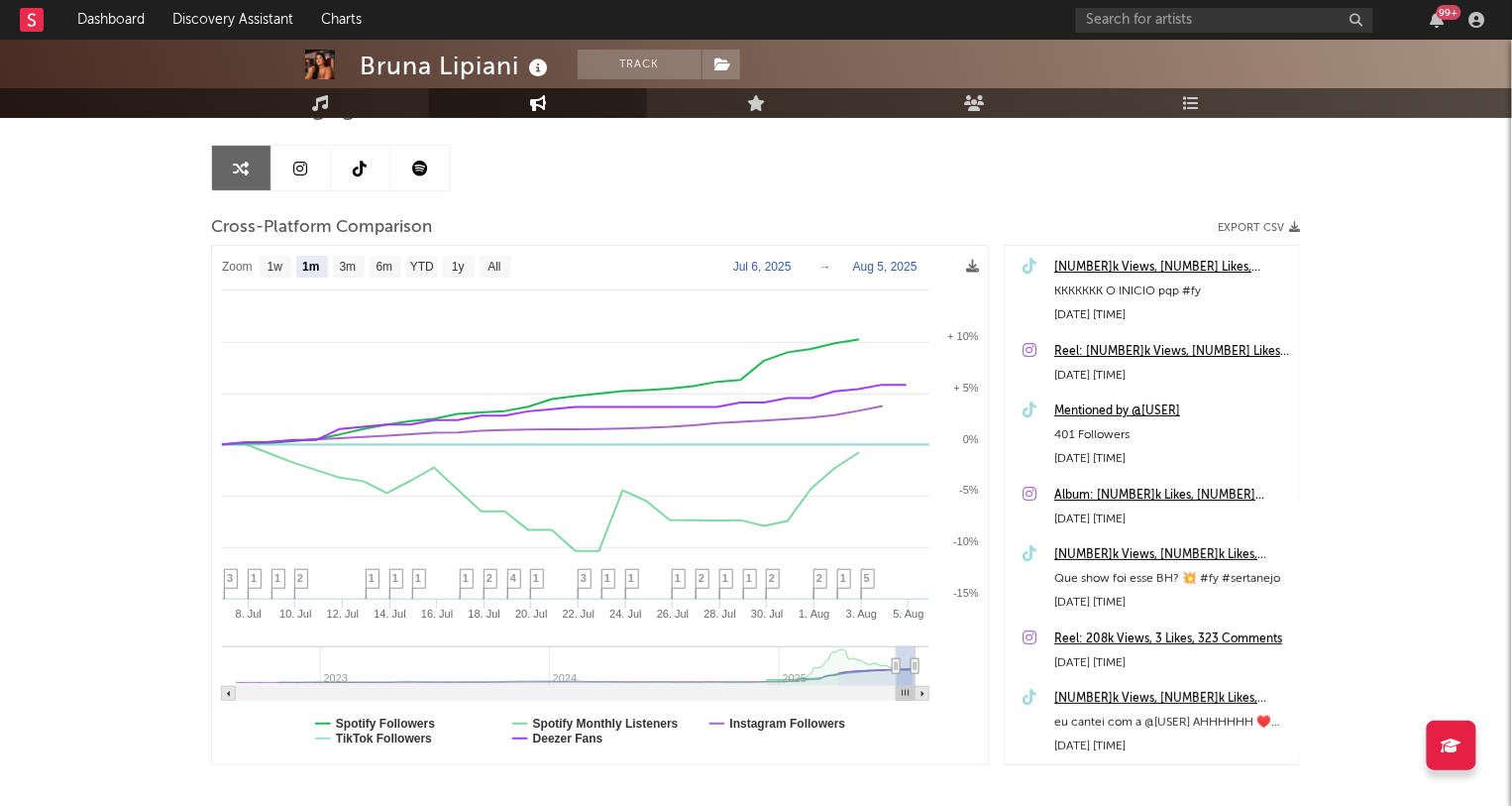 select on "1m" 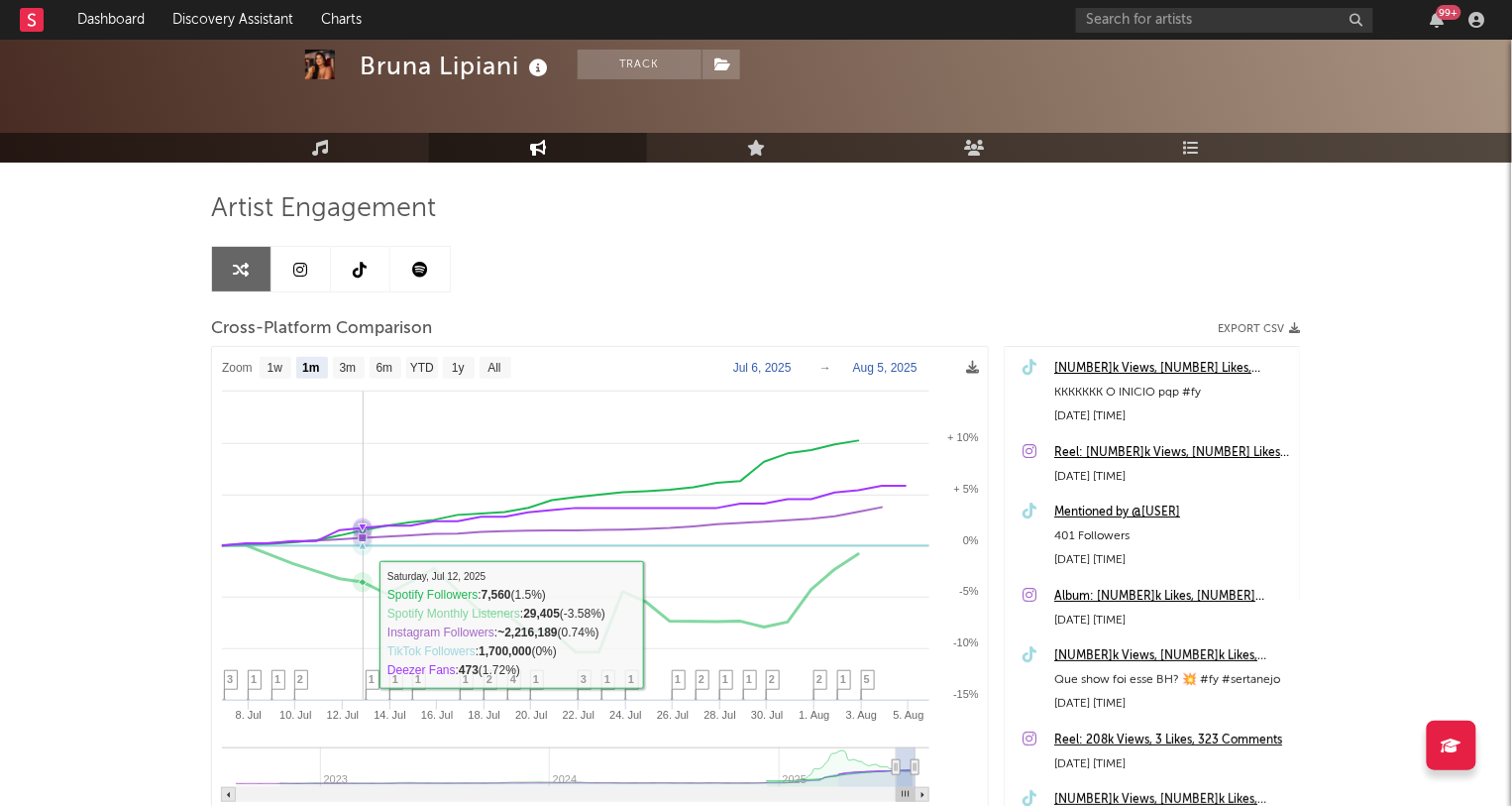 scroll, scrollTop: 0, scrollLeft: 0, axis: both 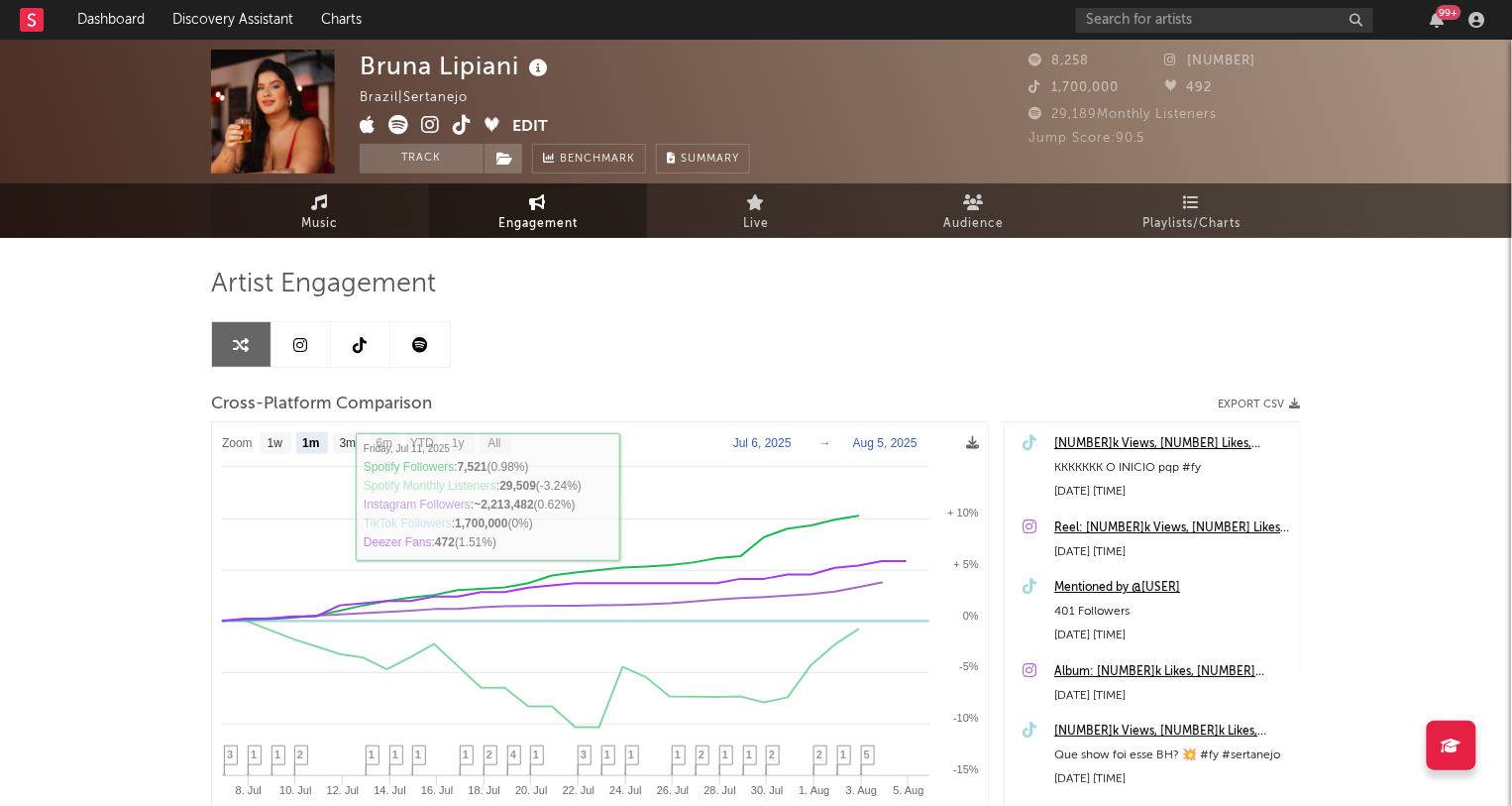 click on "Music" at bounding box center [320, 224] 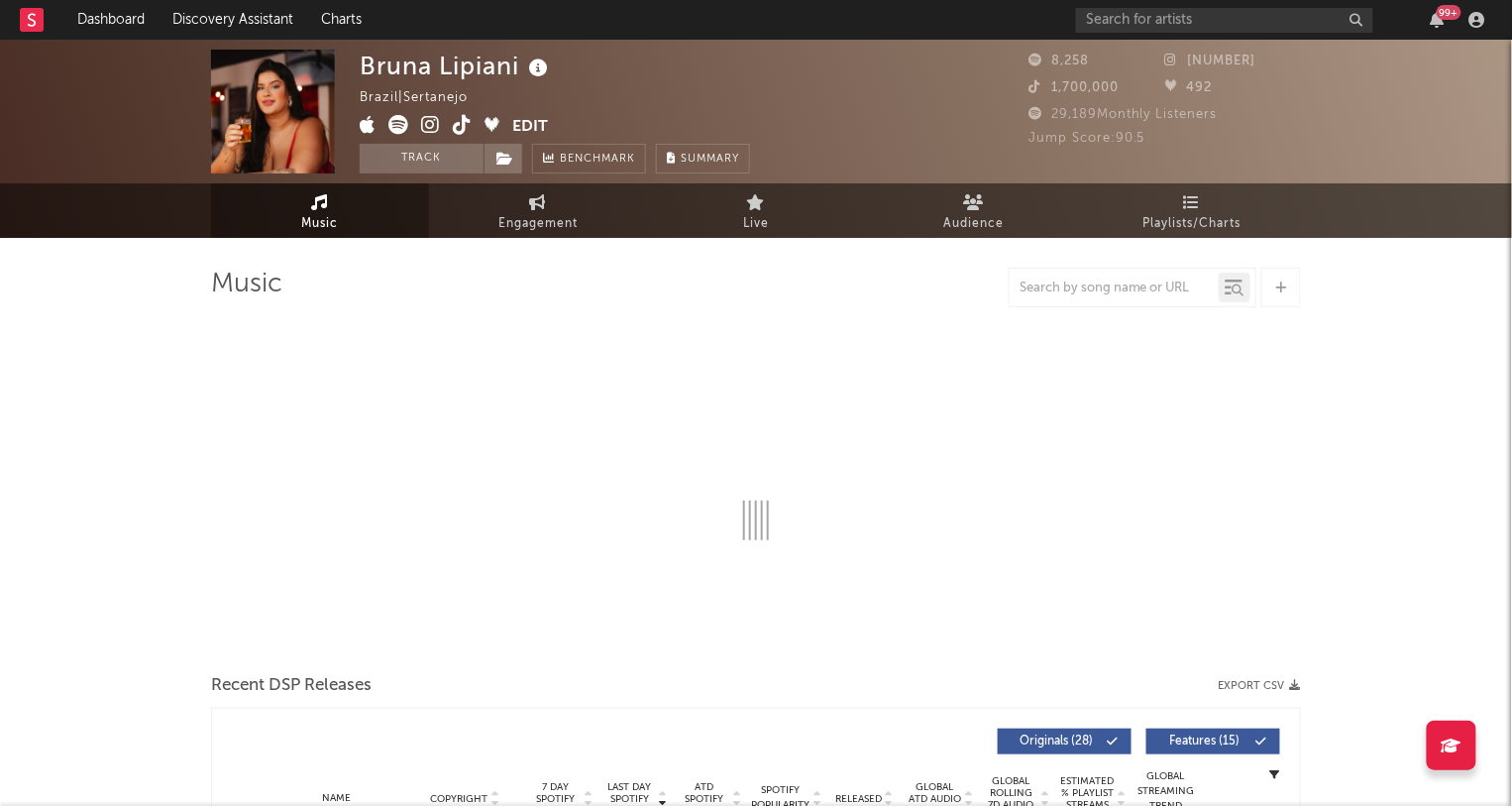 select on "1w" 